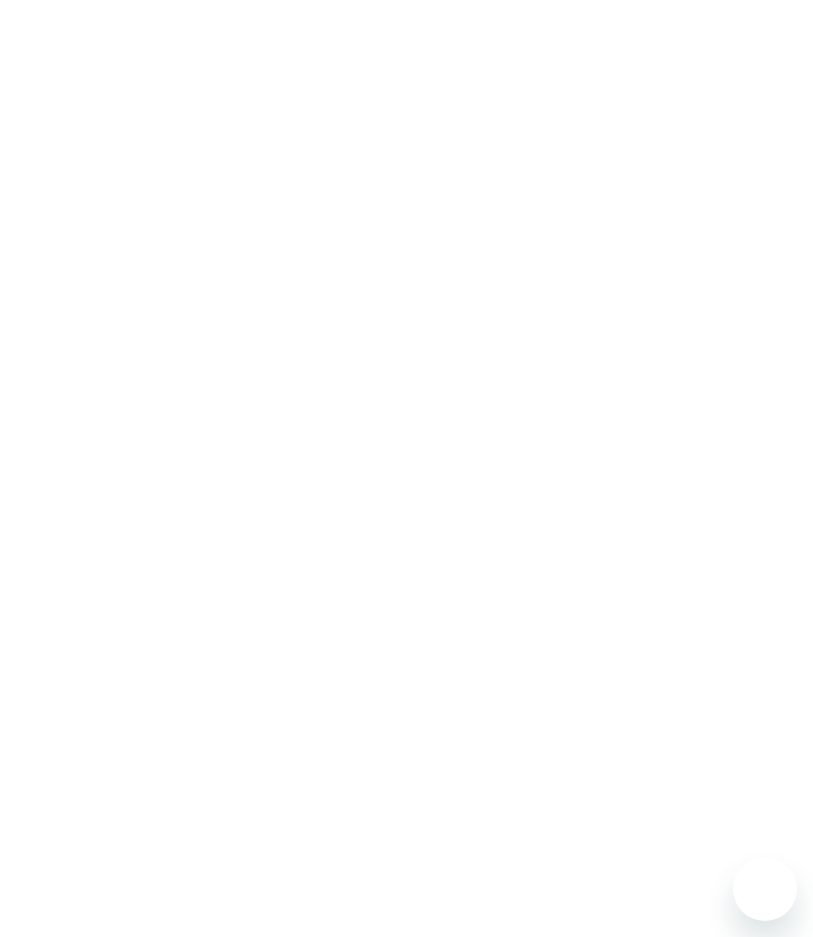scroll, scrollTop: 0, scrollLeft: 0, axis: both 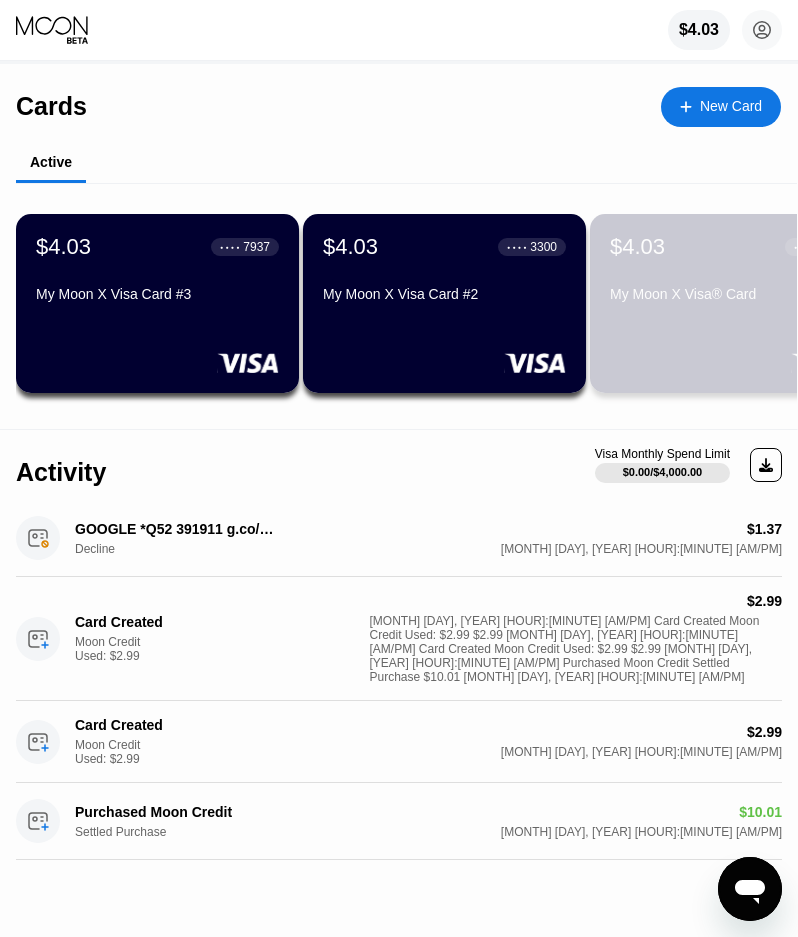 drag, startPoint x: 655, startPoint y: 329, endPoint x: 367, endPoint y: 823, distance: 571.82166 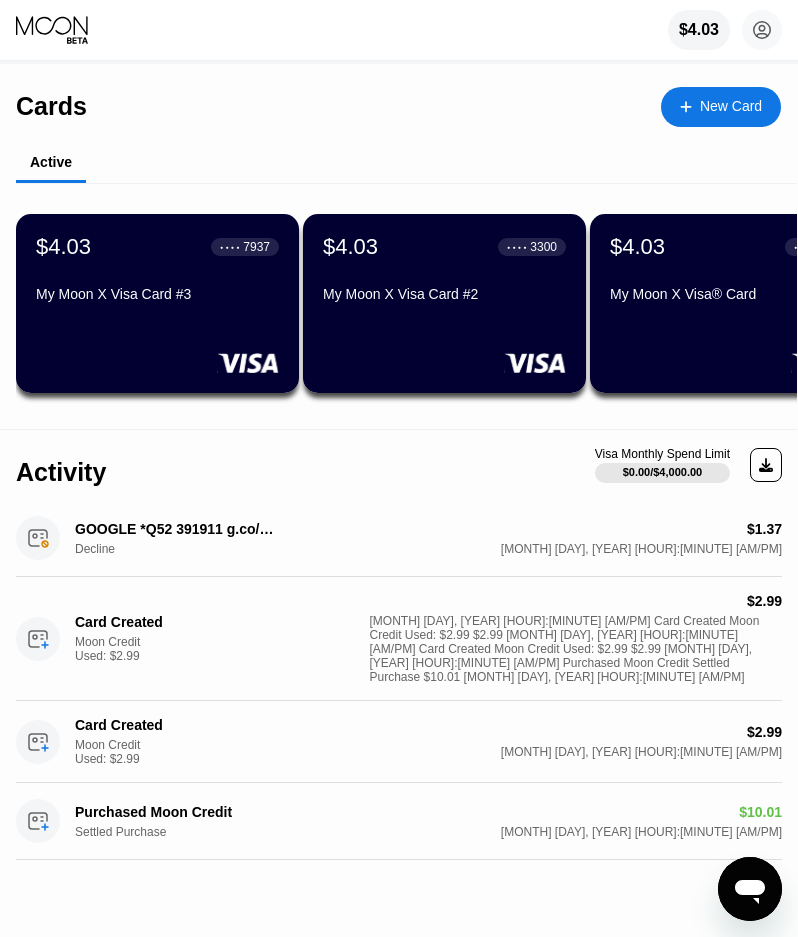 click on "My Moon X Visa Card #3" at bounding box center (157, 294) 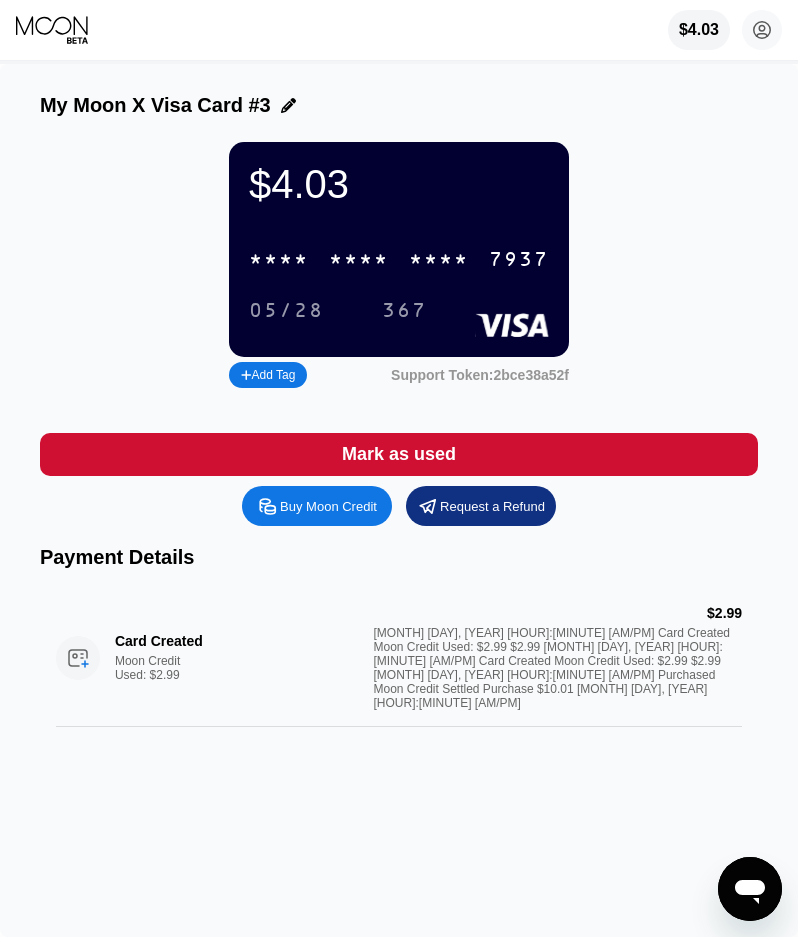click on "* * * *" at bounding box center [439, 260] 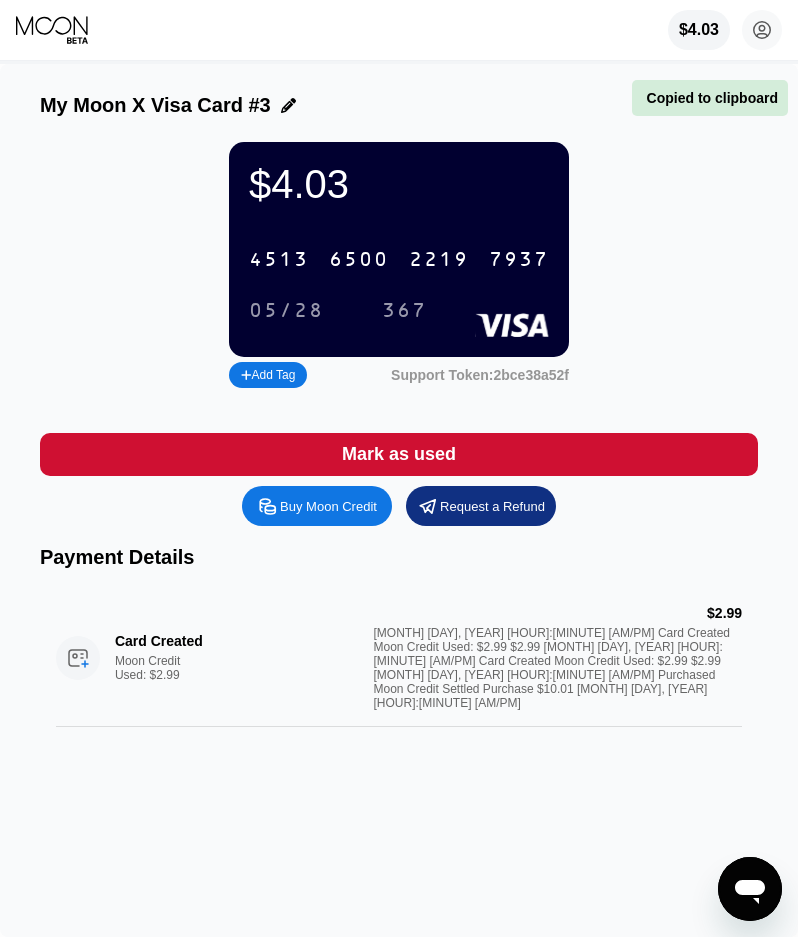click on "2219" at bounding box center [439, 260] 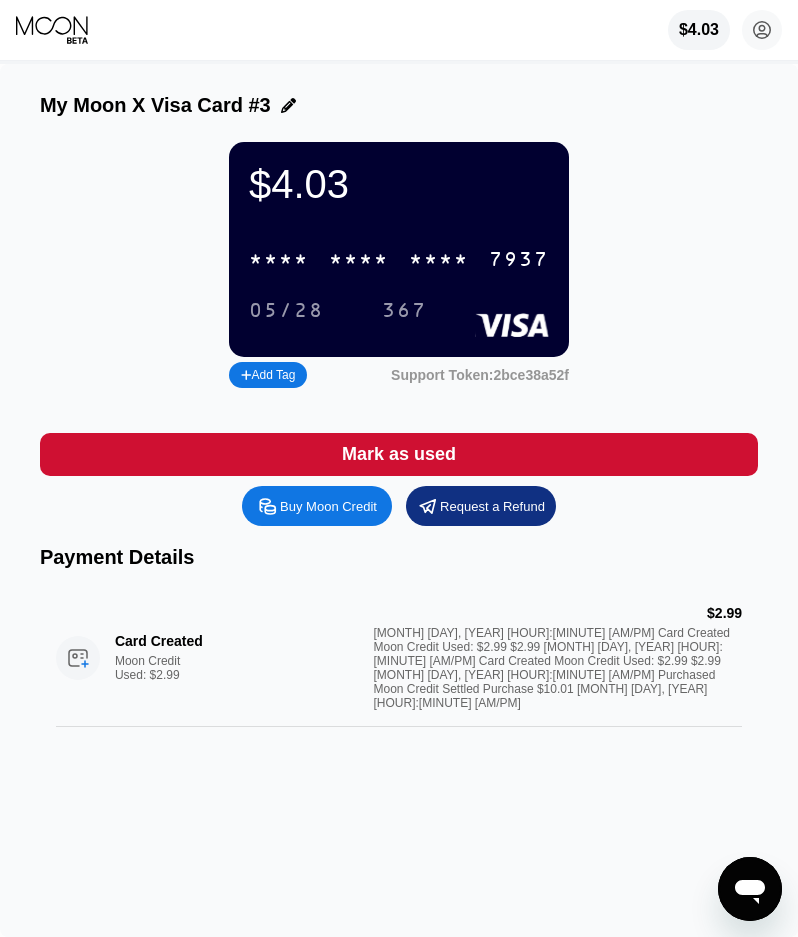 click on "$4.03 Sukhwinder sukhwinder199200@gmail.com  Home Settings Support Careers About Us Log out Privacy policy Terms" at bounding box center [399, 30] 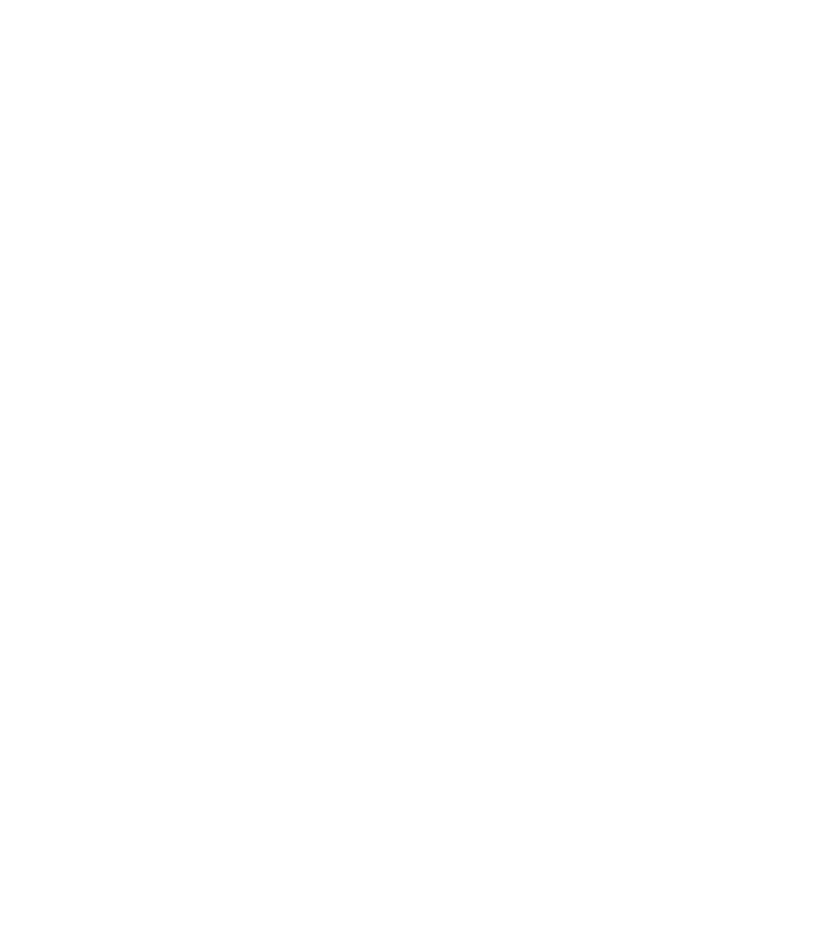 scroll, scrollTop: 0, scrollLeft: 0, axis: both 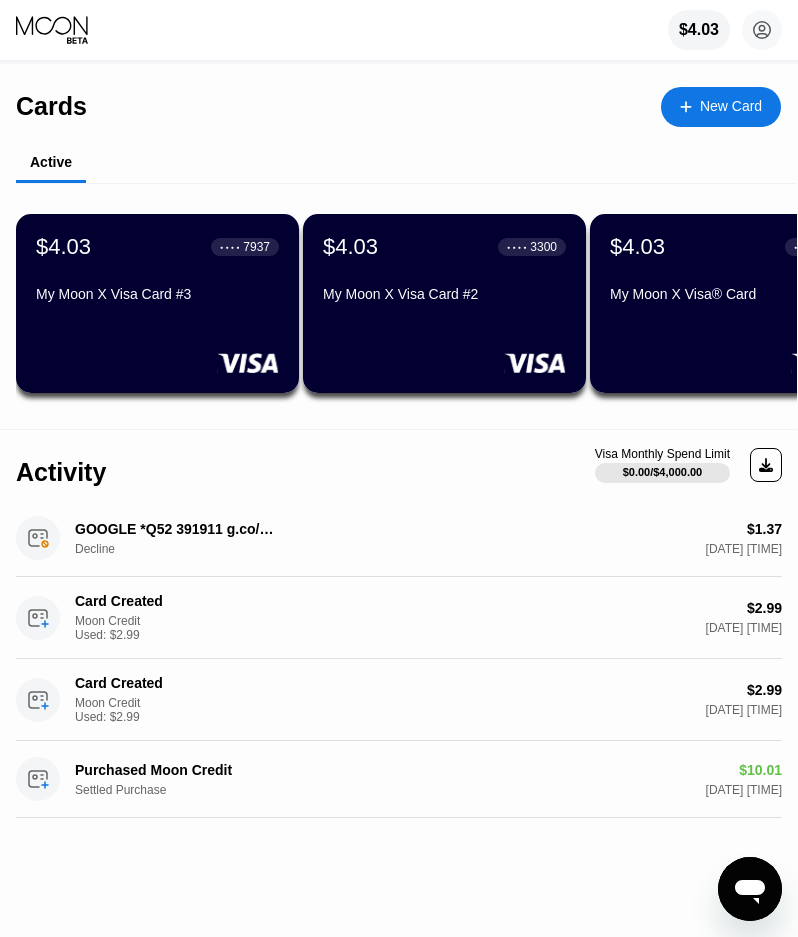 click on "My Moon X Visa Card #2" at bounding box center (444, 298) 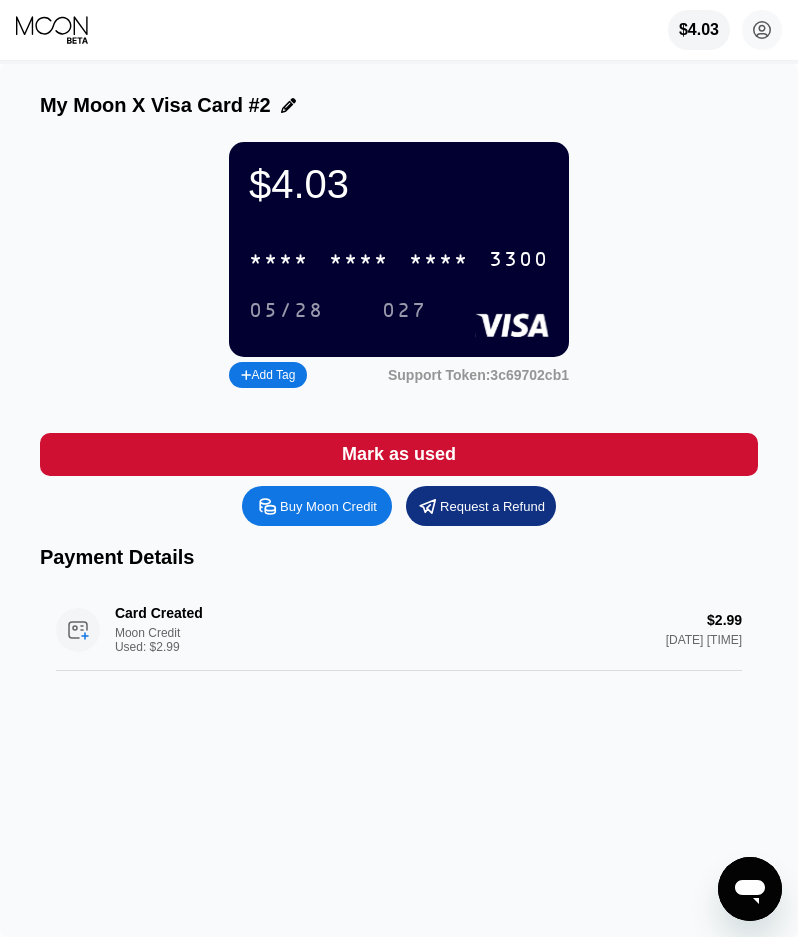 click on "* * * *" at bounding box center [359, 260] 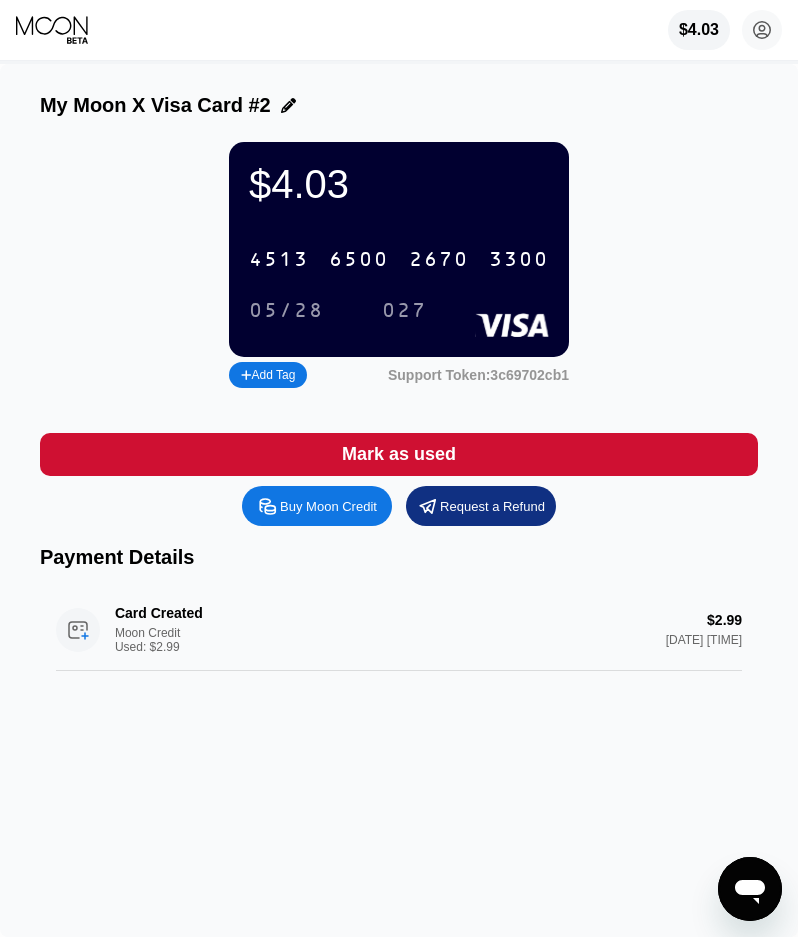 click 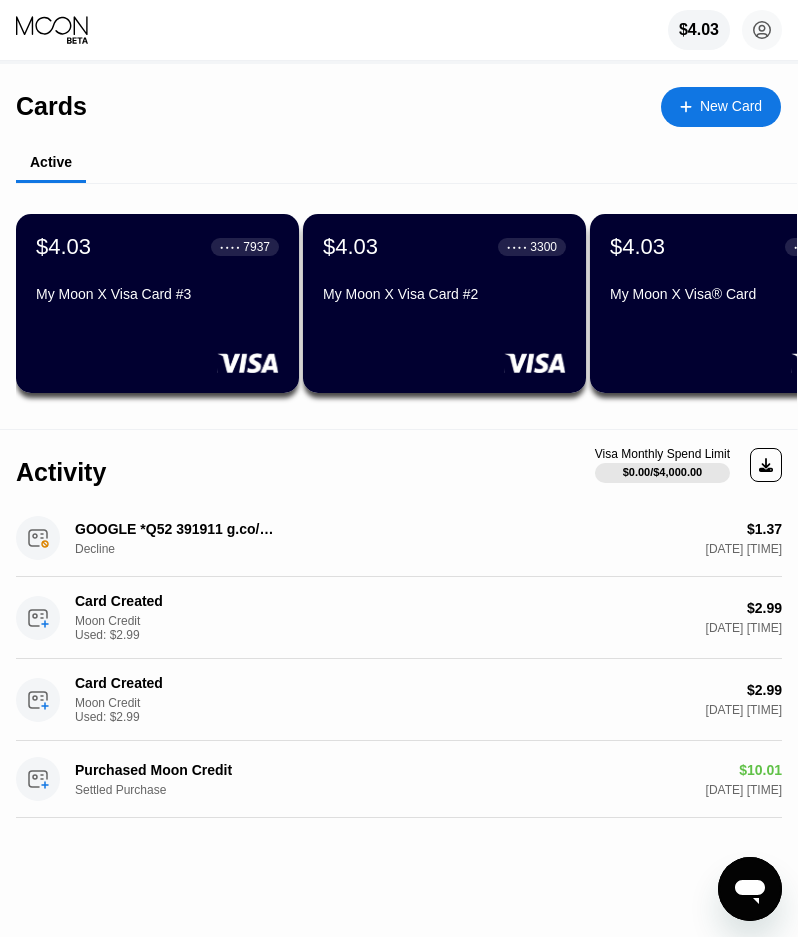 click on "My Moon X Visa® Card" at bounding box center (731, 298) 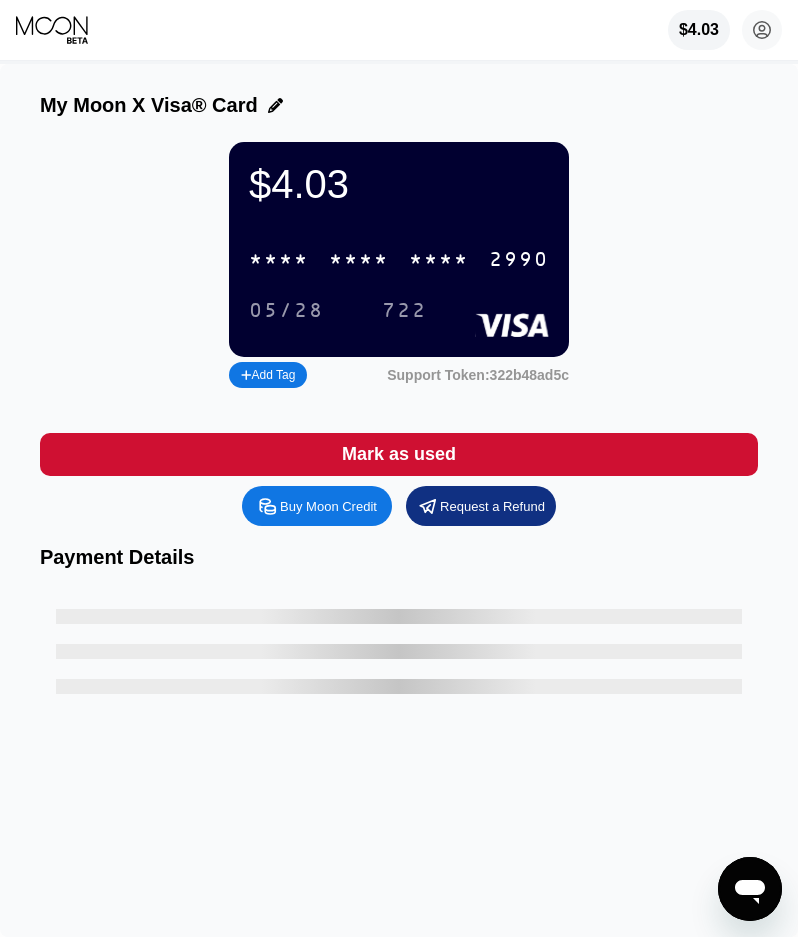 click on "* * * *" at bounding box center (359, 260) 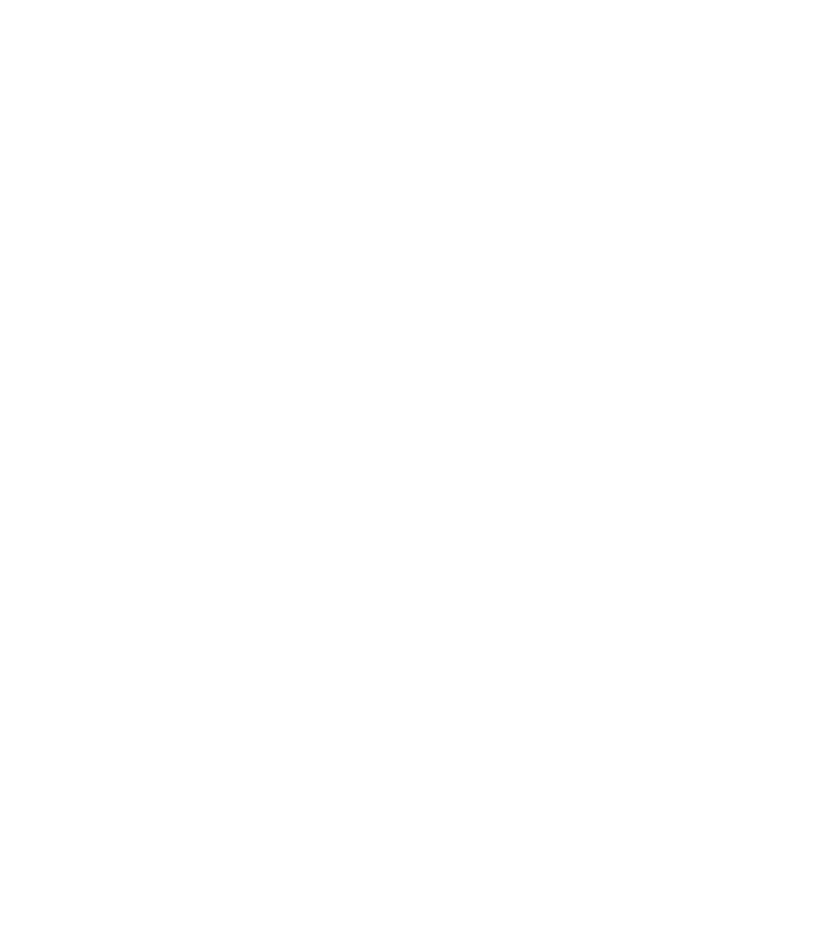 scroll, scrollTop: 0, scrollLeft: 0, axis: both 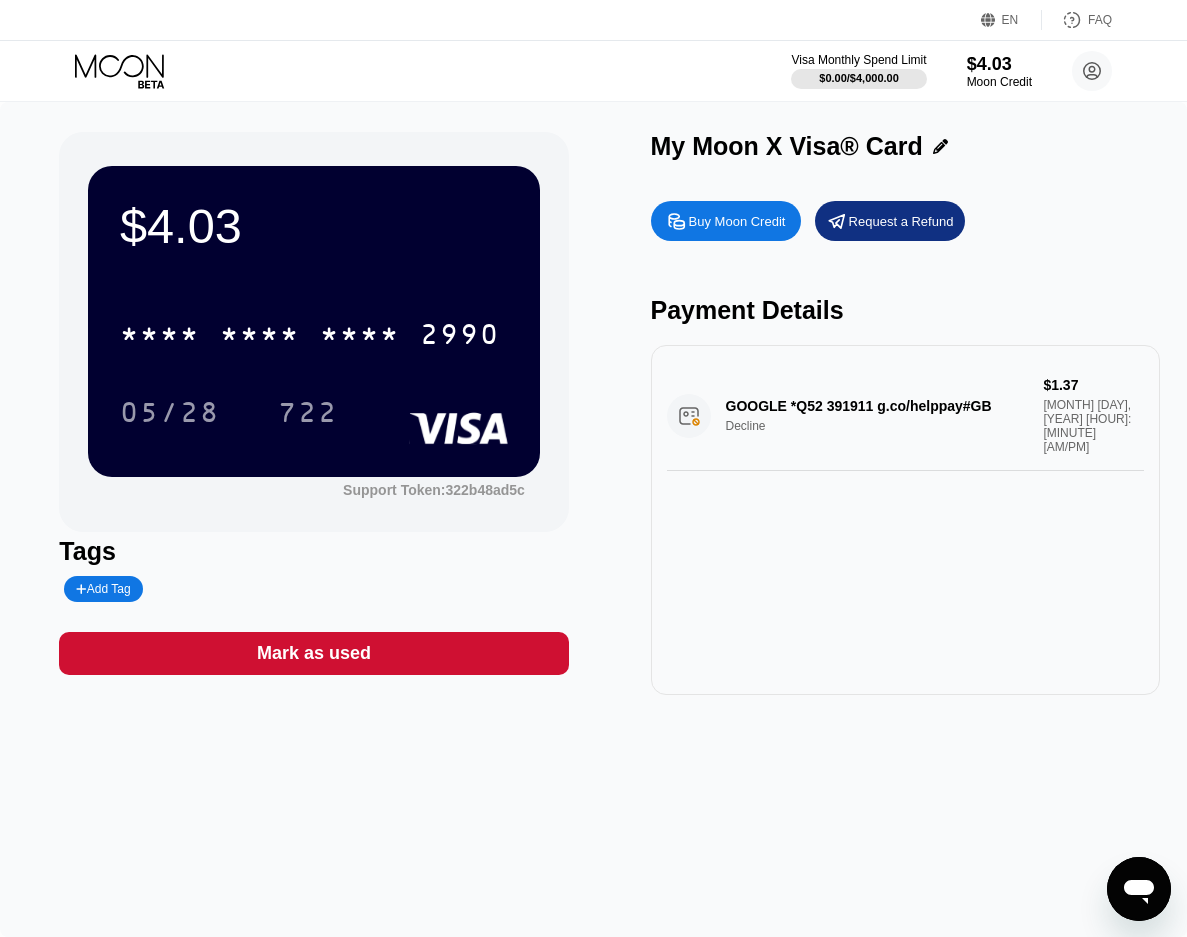click 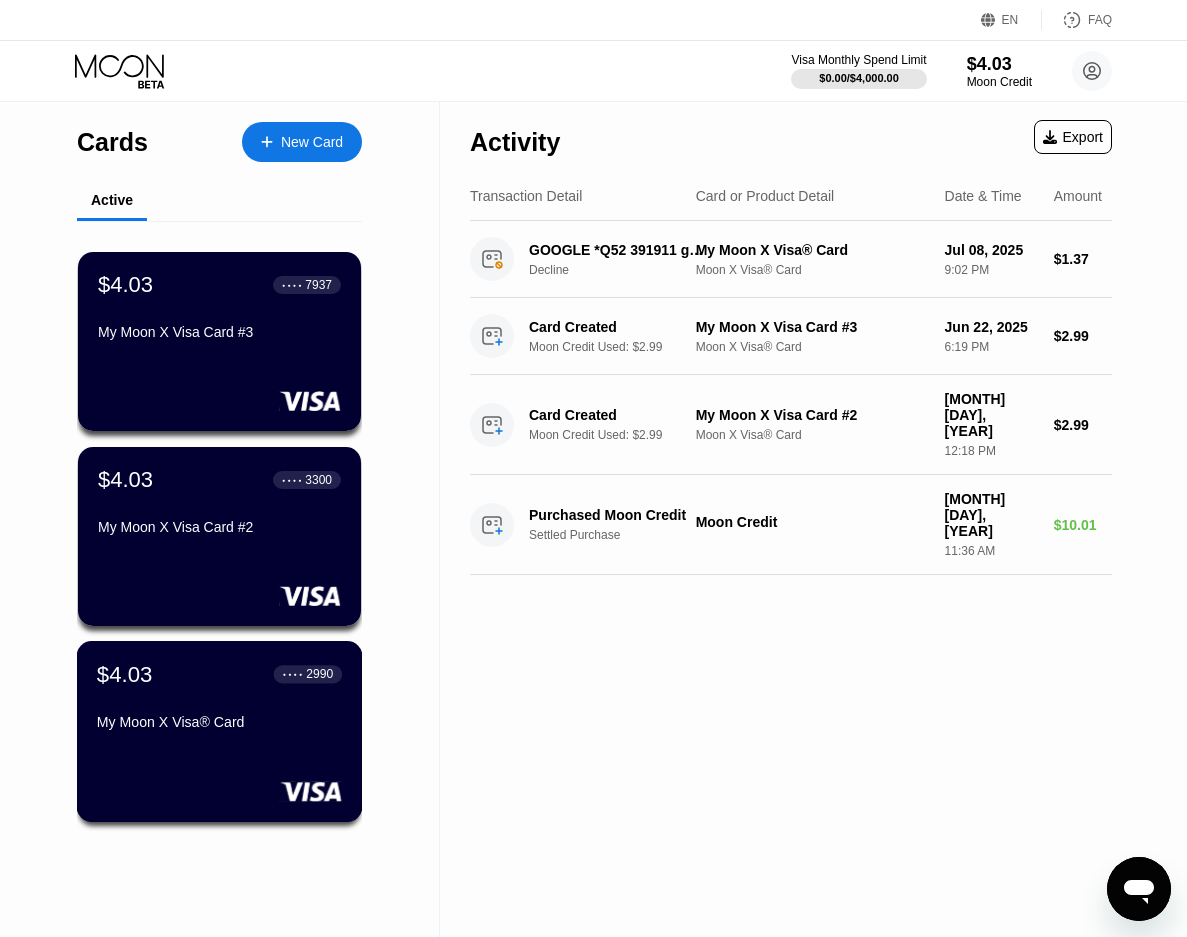 click on "$4.03 ● ● ● ● 2990 My Moon X Visa® Card" at bounding box center [219, 699] 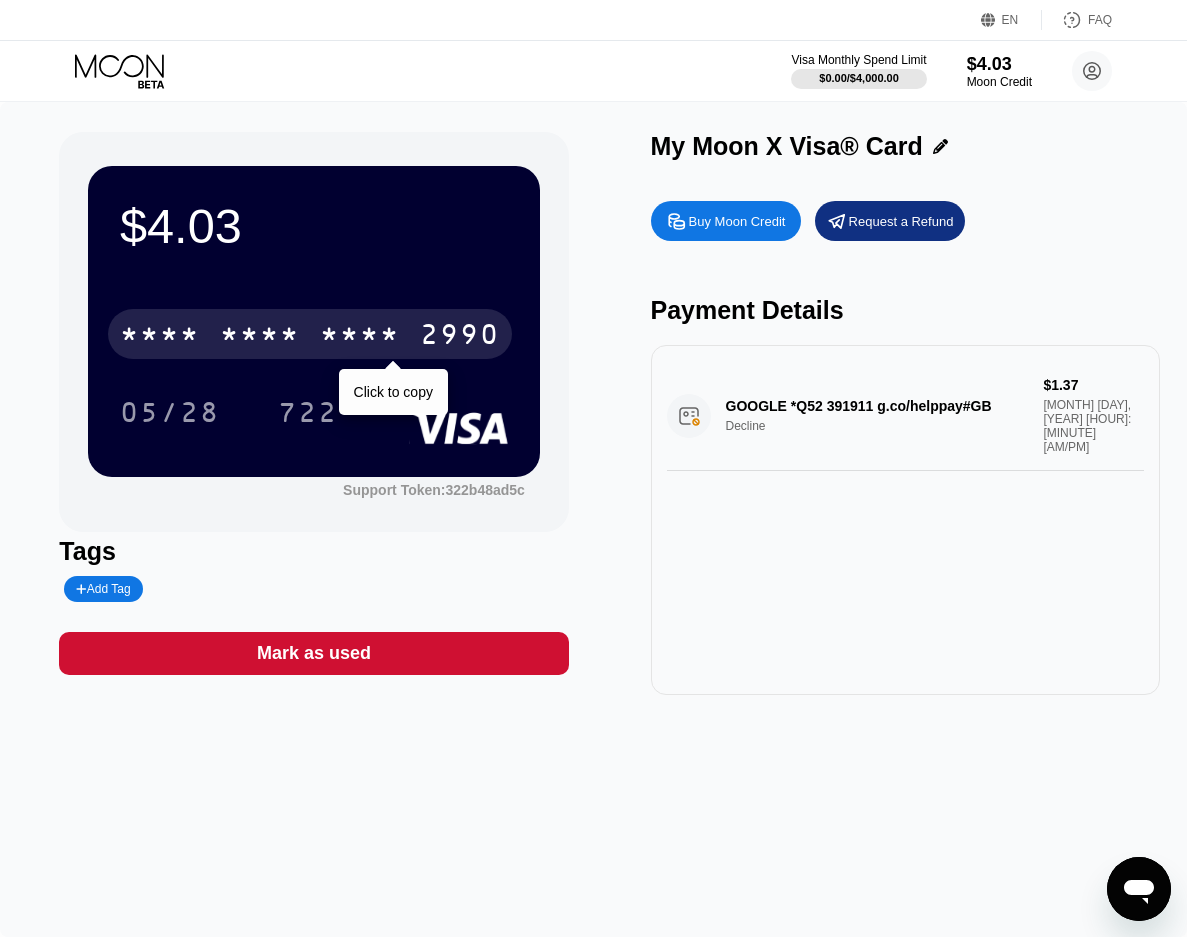 click on "* * * *" at bounding box center (360, 337) 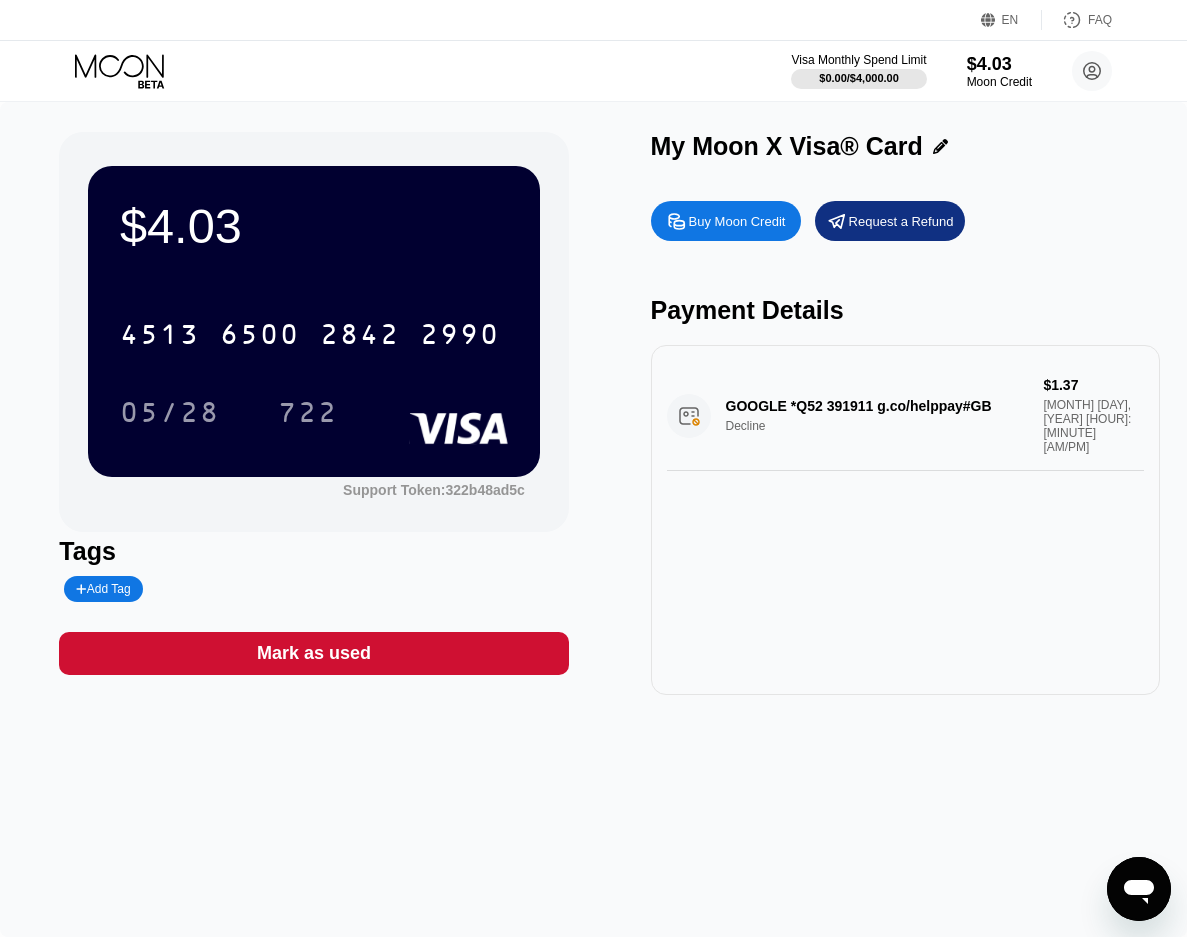 click 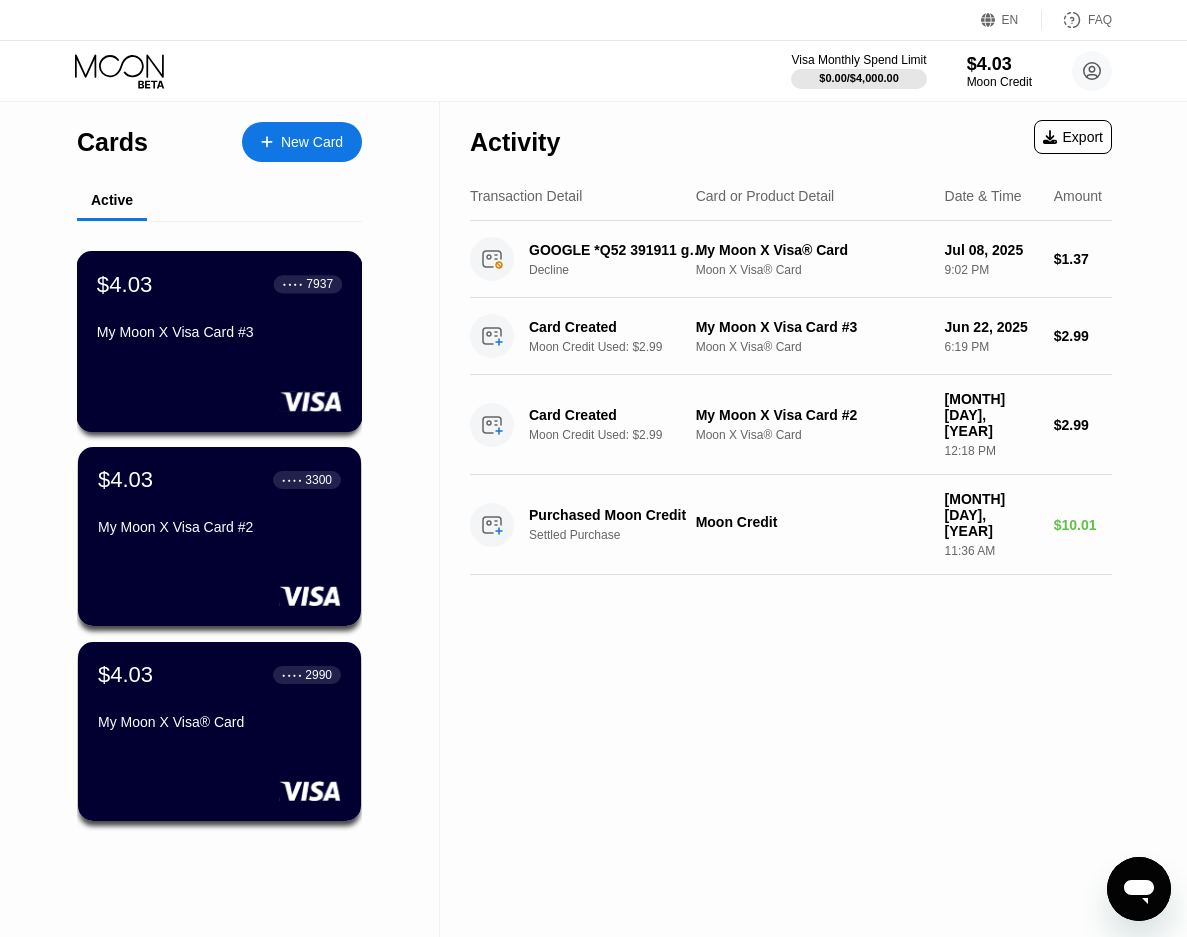 click on "$4.03 ● ● ● ● 7937 My Moon X Visa Card #3" at bounding box center (219, 309) 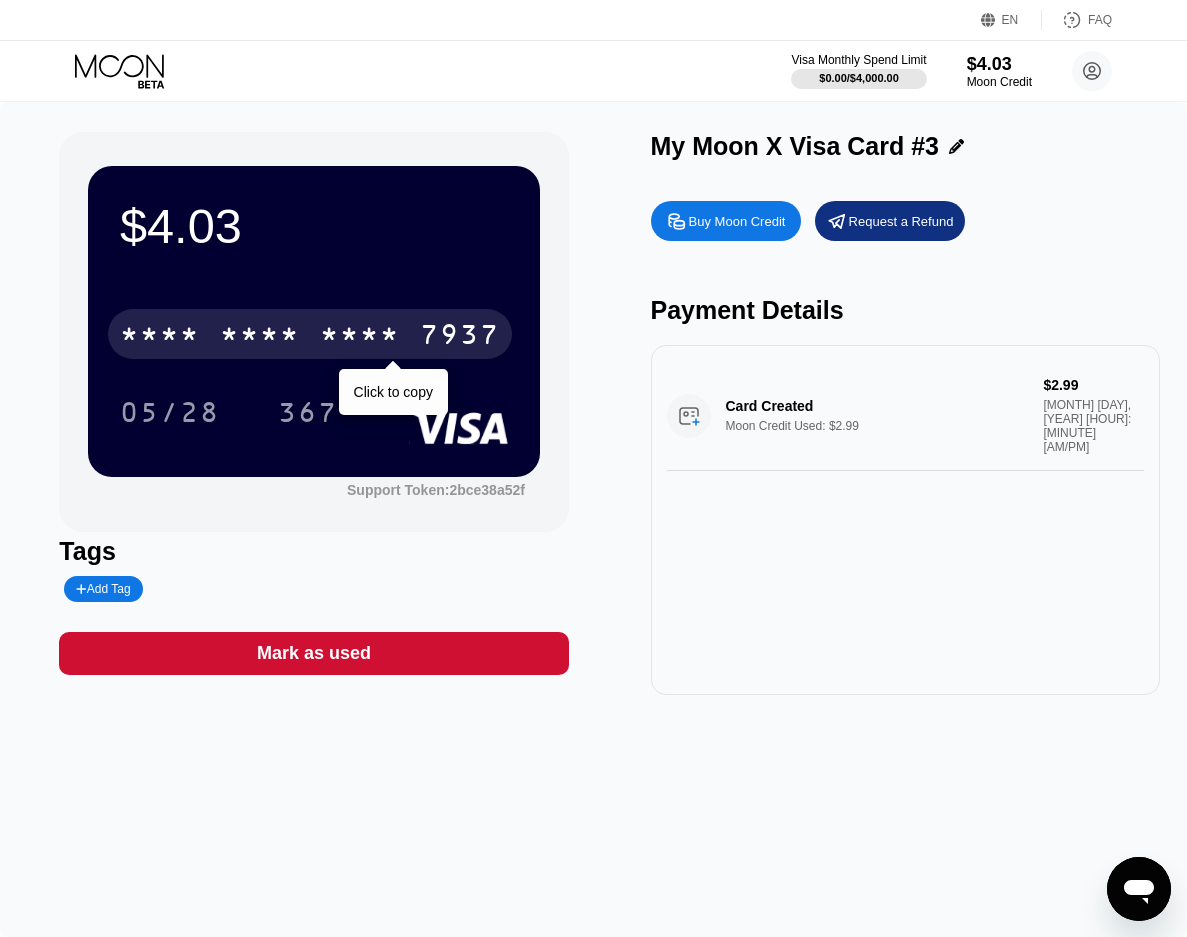 click on "* * * * * * * * * * * * 7937" at bounding box center [310, 334] 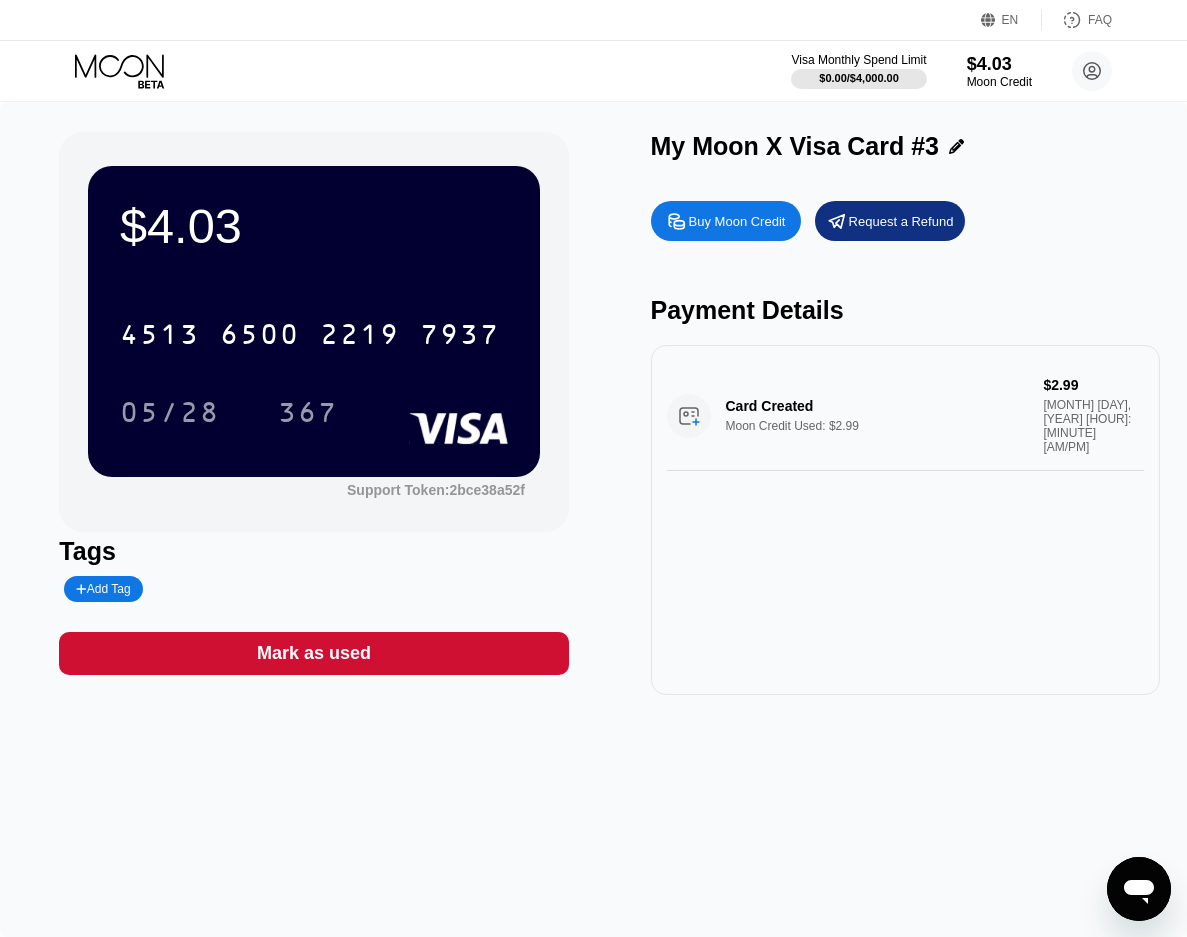 click 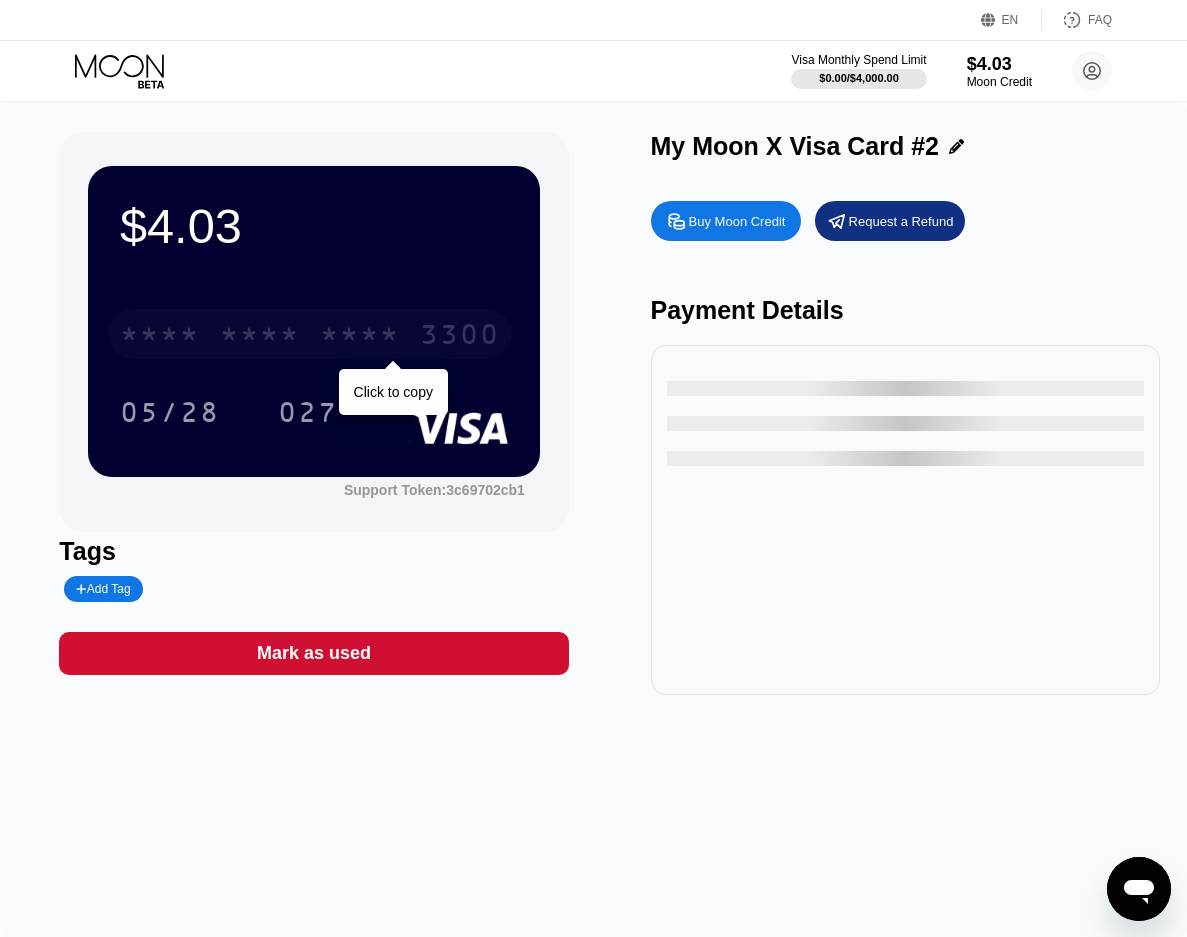 click on "* * * *" at bounding box center [260, 337] 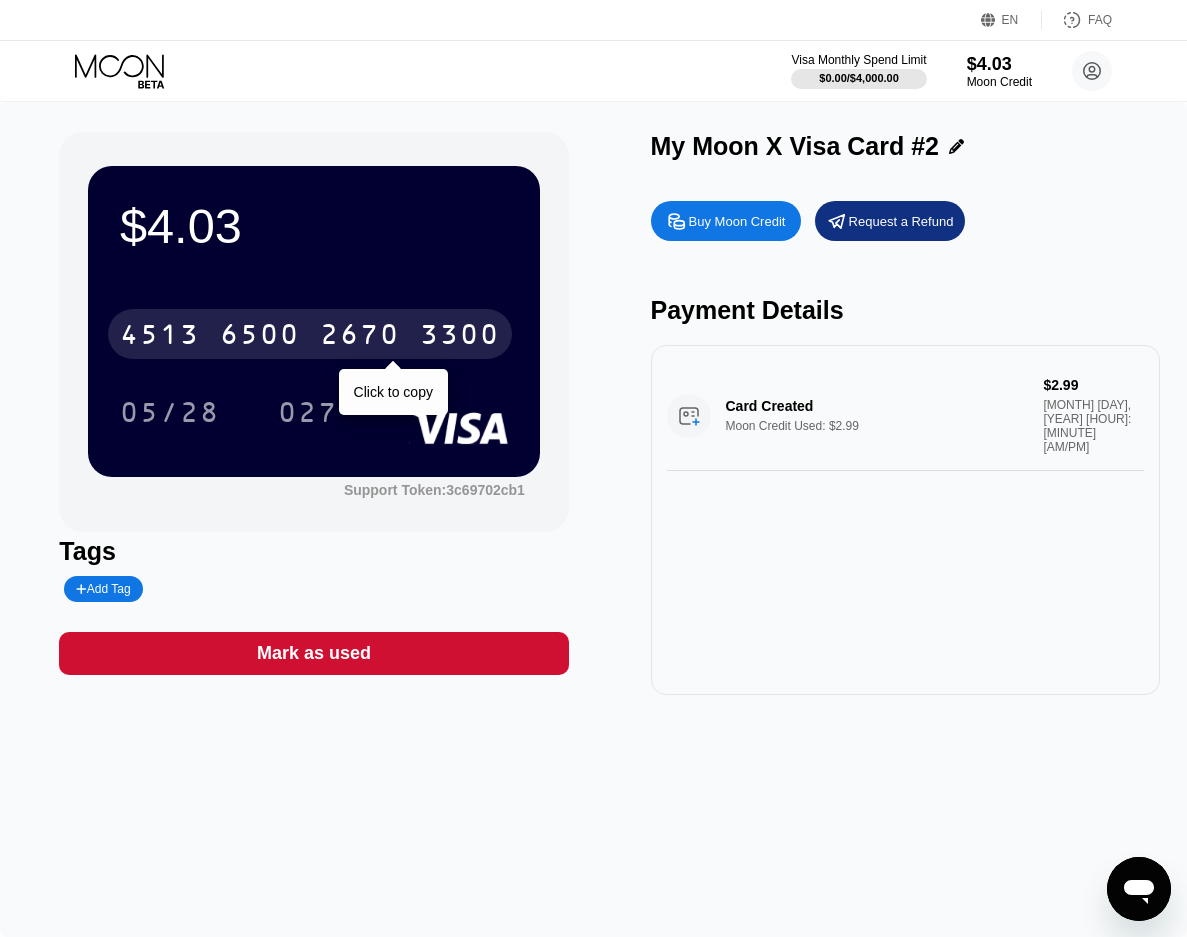 click on "2670" at bounding box center [360, 337] 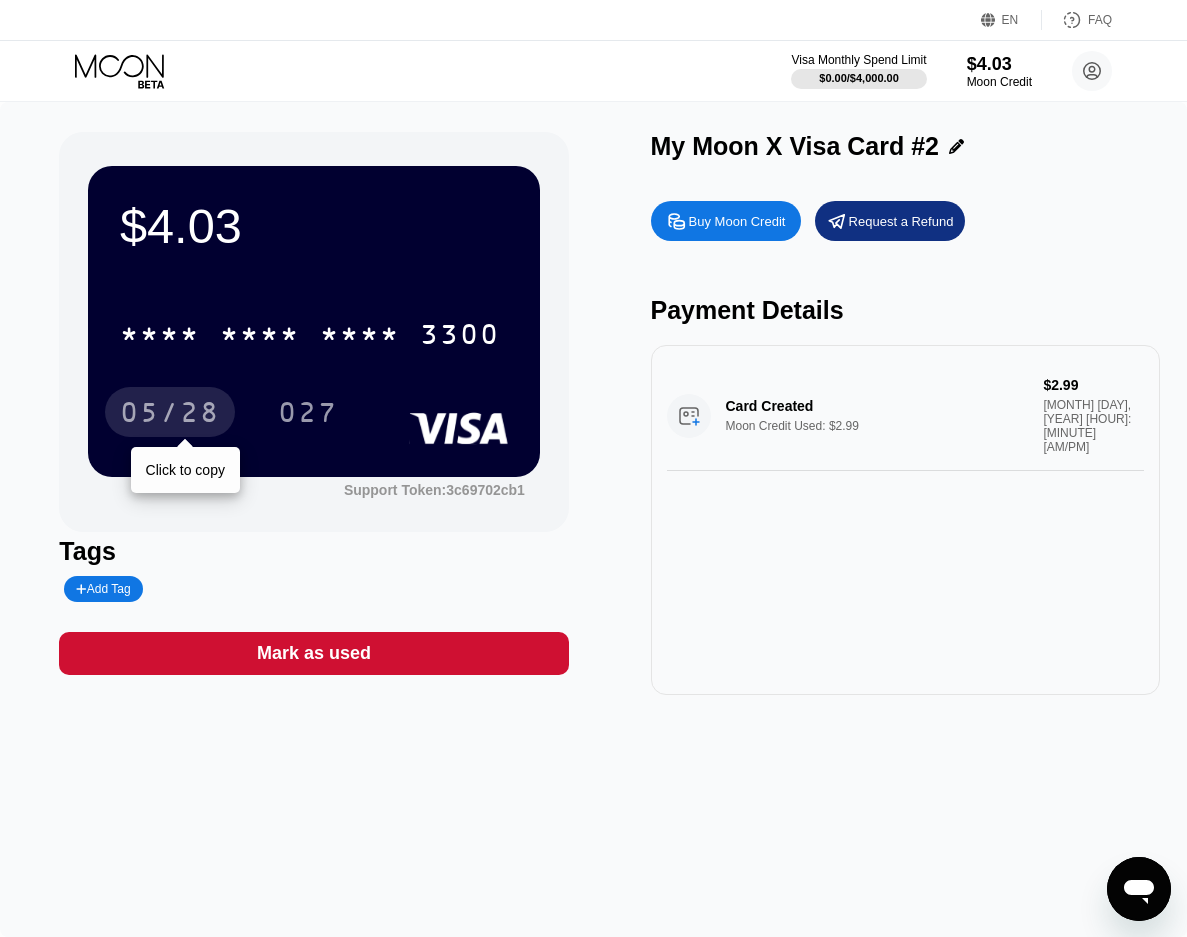 click on "05/28" at bounding box center [170, 415] 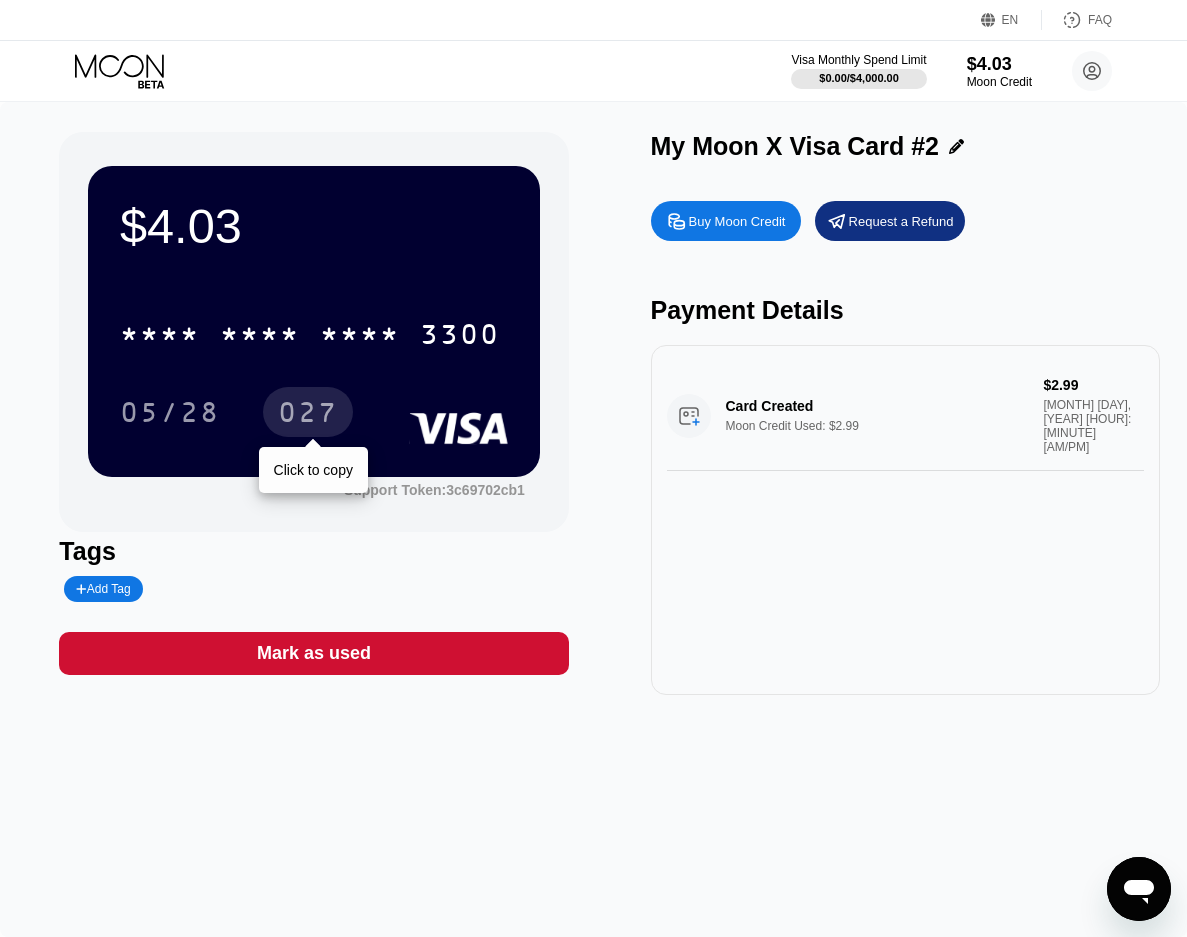 click on "027" at bounding box center (308, 415) 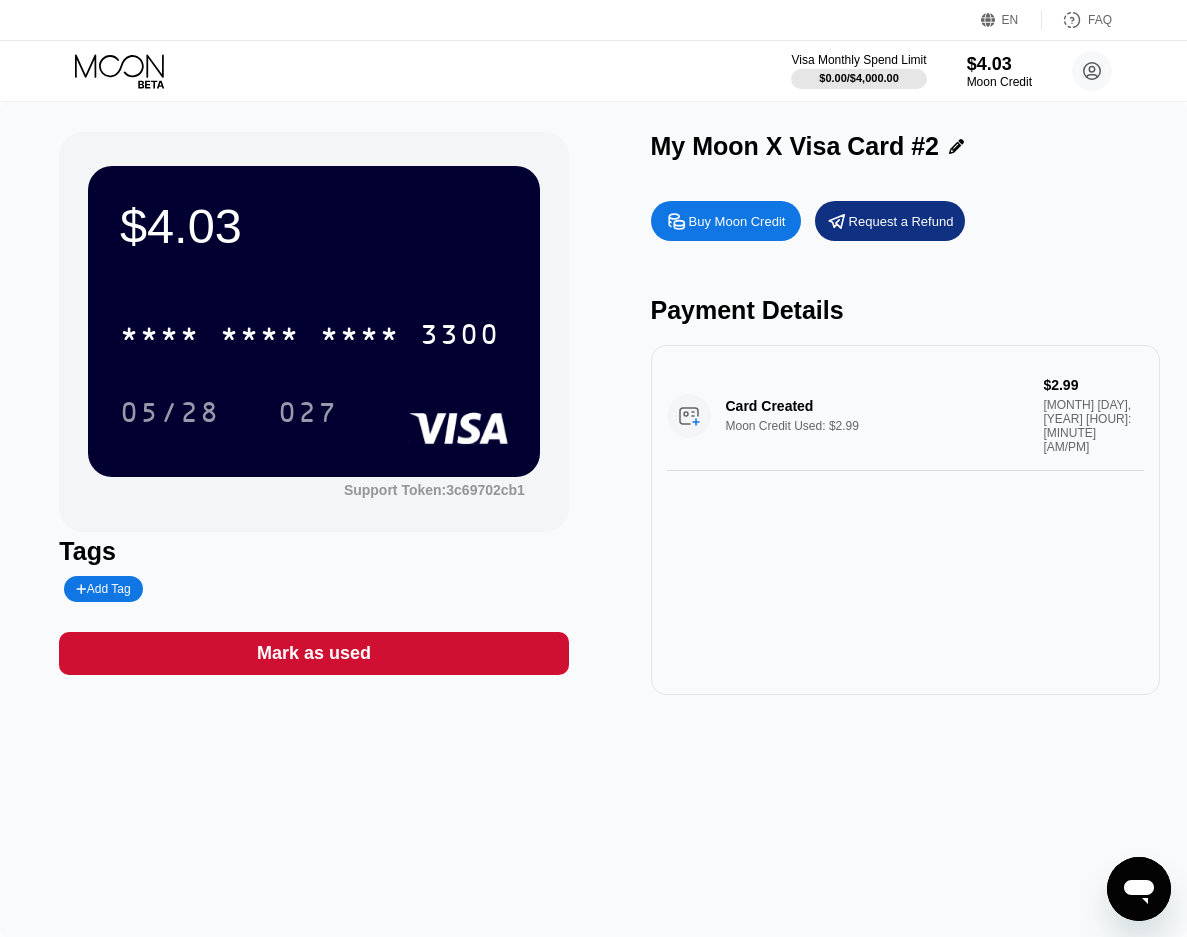 click 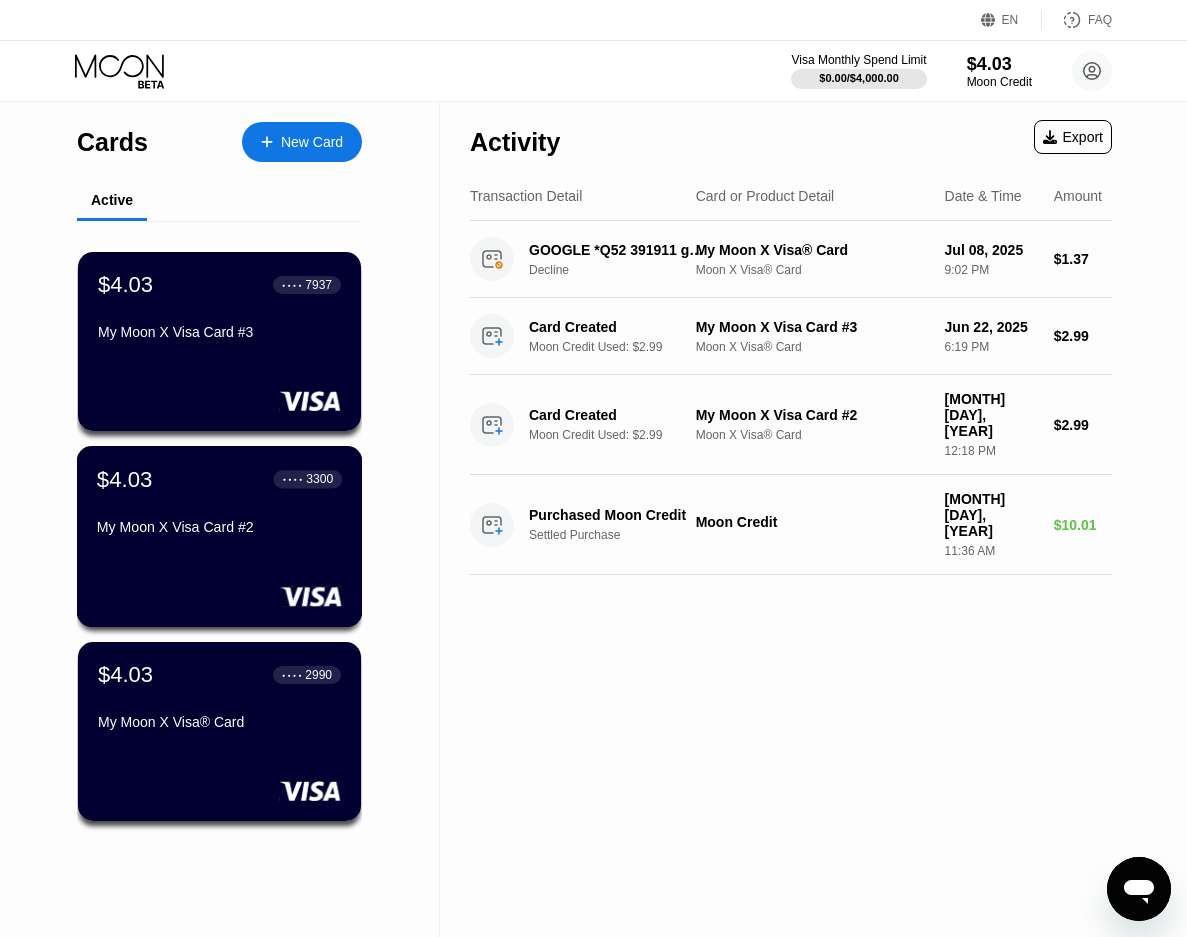 click on "$4.03 ● ● ● ● 3300 My Moon X Visa Card #2" at bounding box center [220, 536] 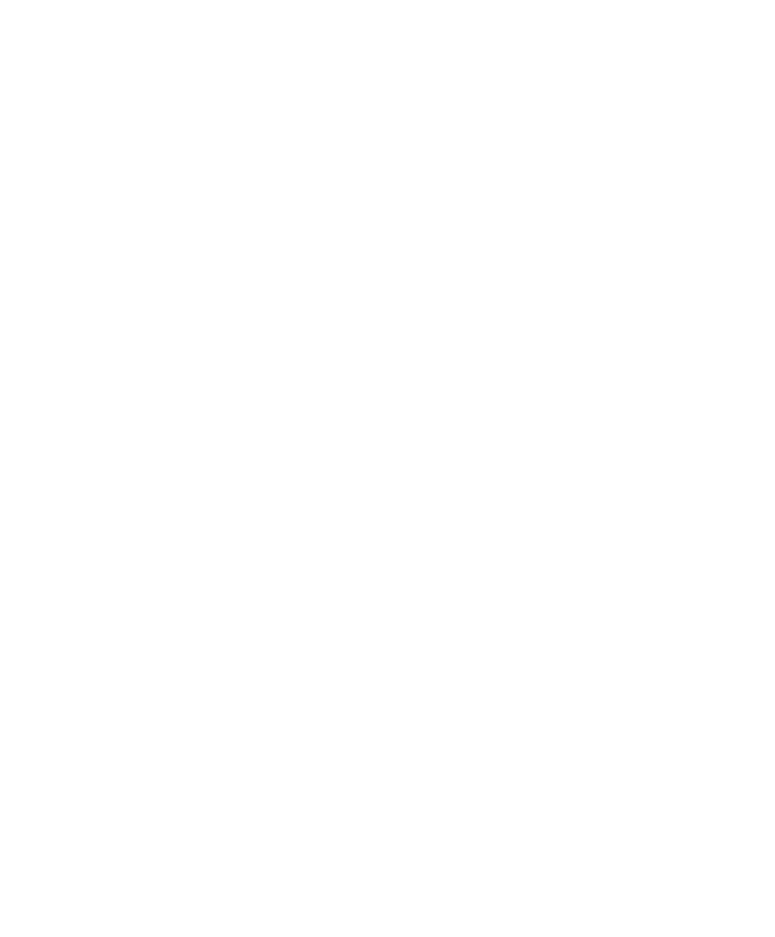 scroll, scrollTop: 0, scrollLeft: 0, axis: both 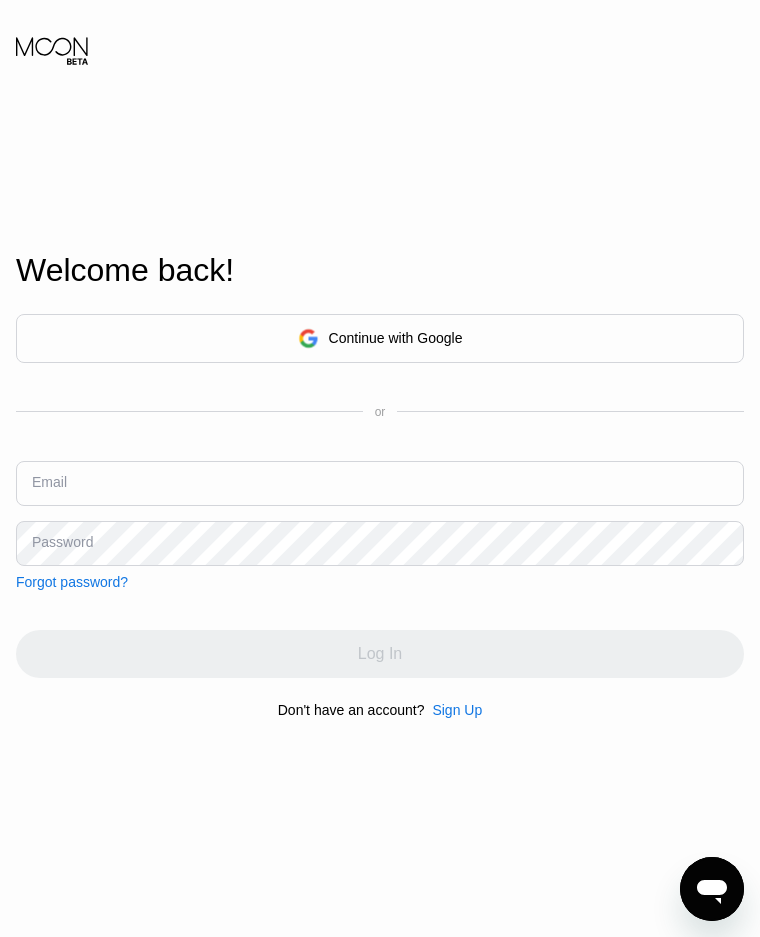 type on "[EMAIL]" 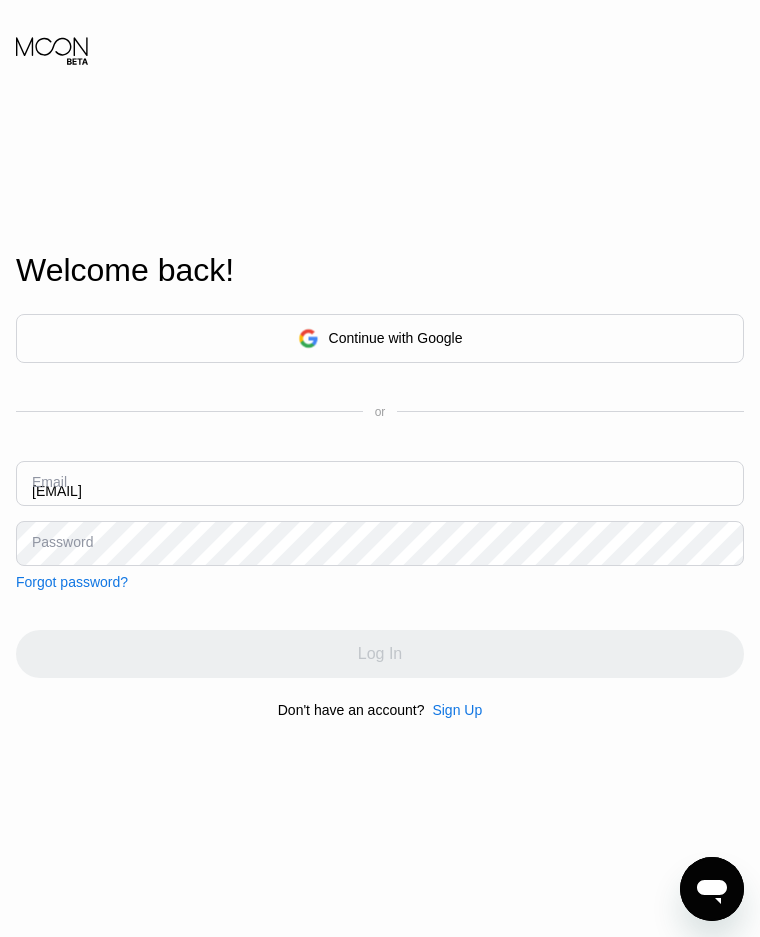click on "[EMAIL]" at bounding box center (380, 483) 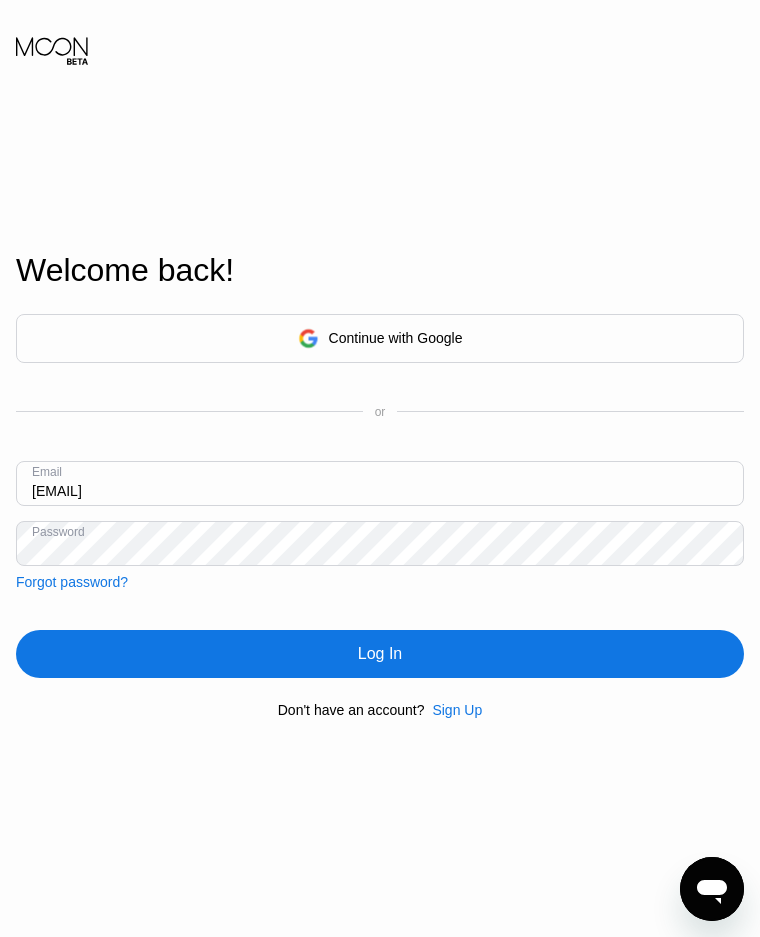 click on "Welcome back! Continue with Google or Email harshpremium01+3@gmail.com Password Forgot password? Log In Don't have an account? Sign Up" at bounding box center (380, 485) 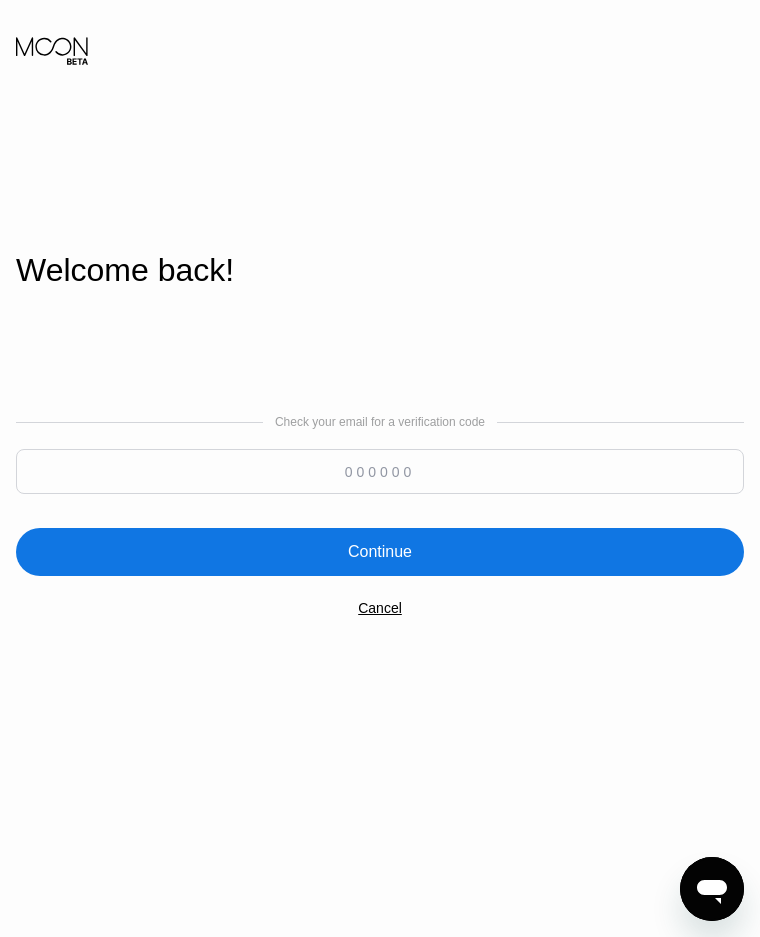 click at bounding box center (380, 471) 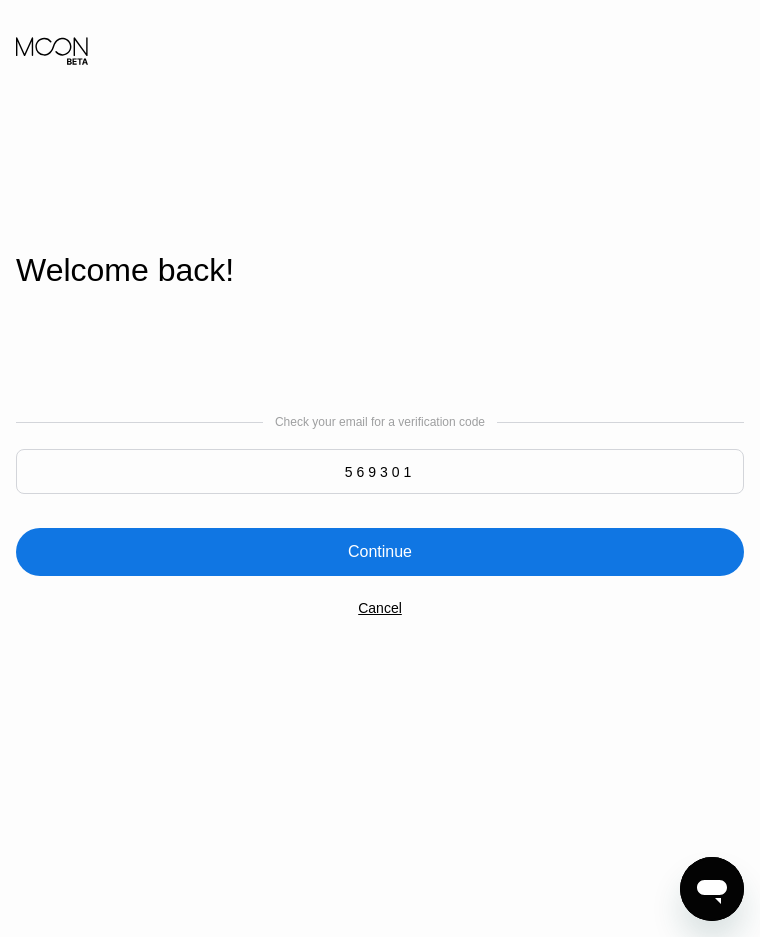 type on "569301" 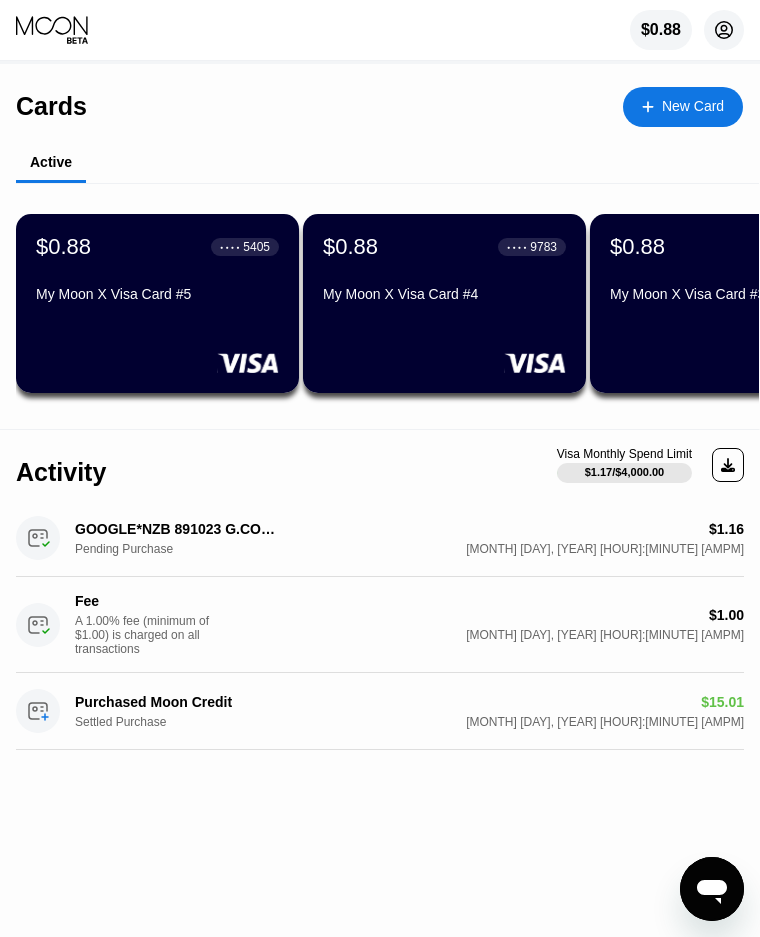 click 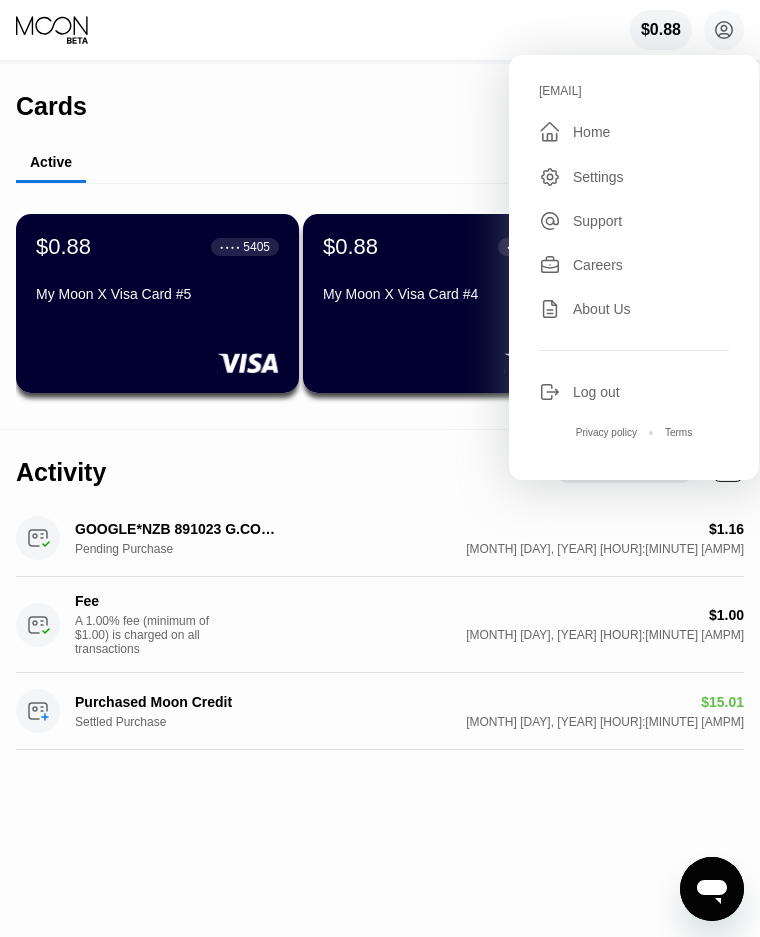 click on "Log out" at bounding box center [596, 392] 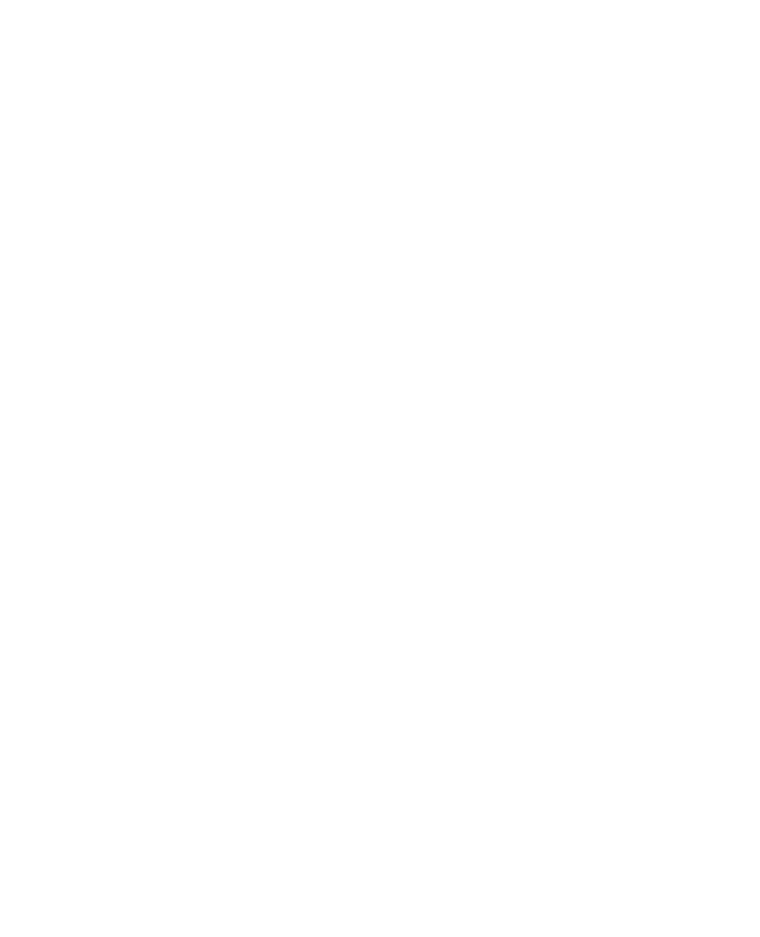 scroll, scrollTop: 0, scrollLeft: 0, axis: both 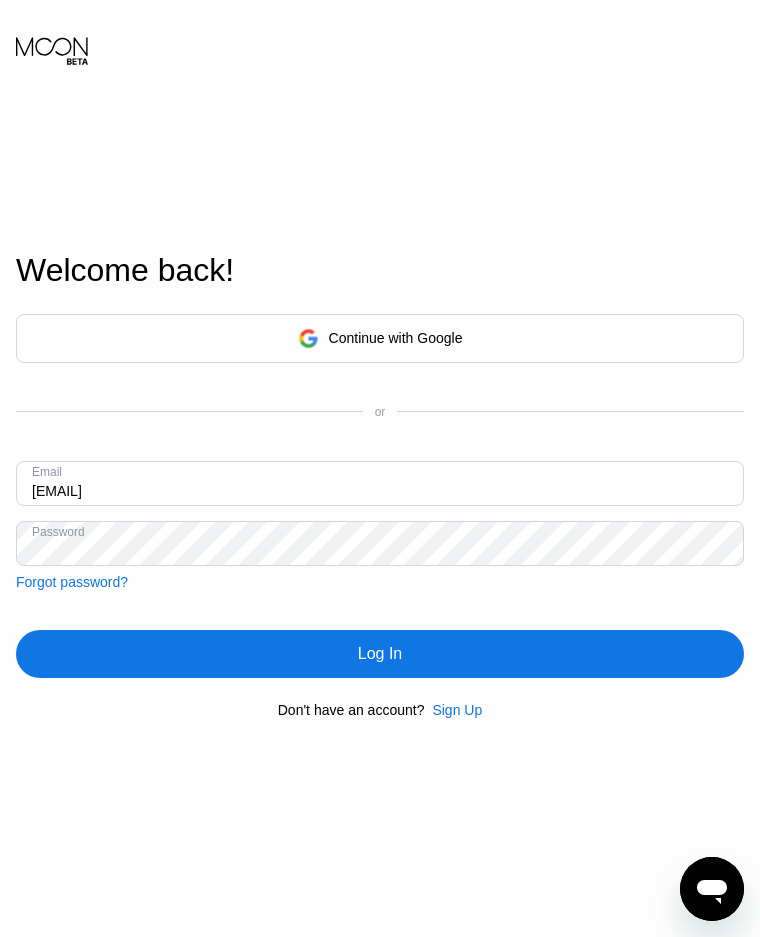 click on "[EMAIL]" at bounding box center [380, 483] 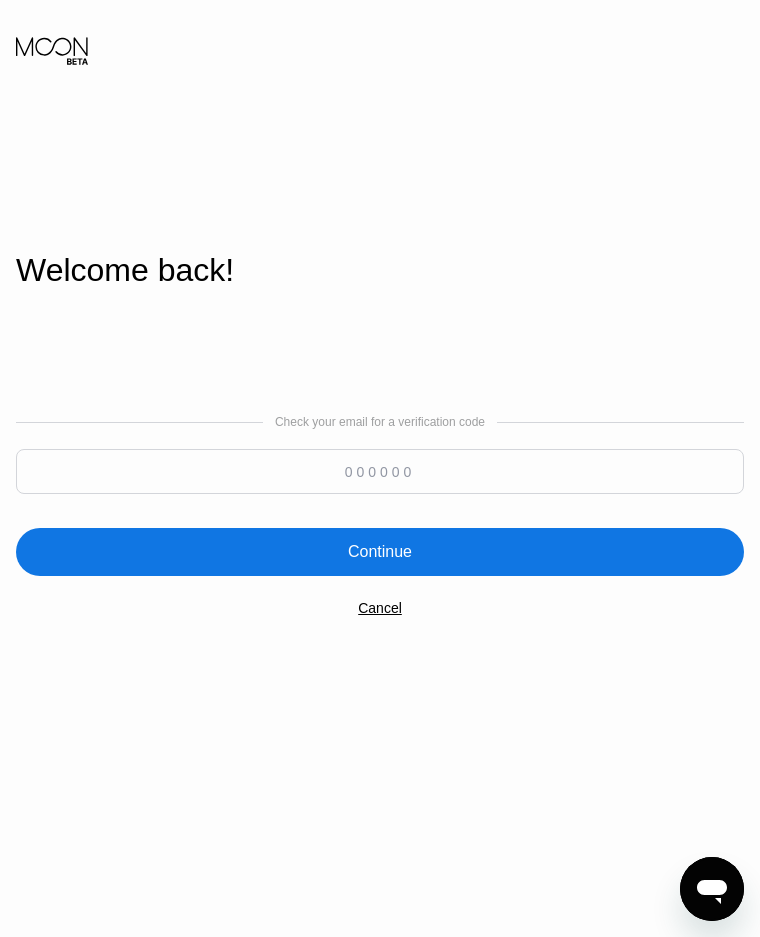 click at bounding box center [380, 471] 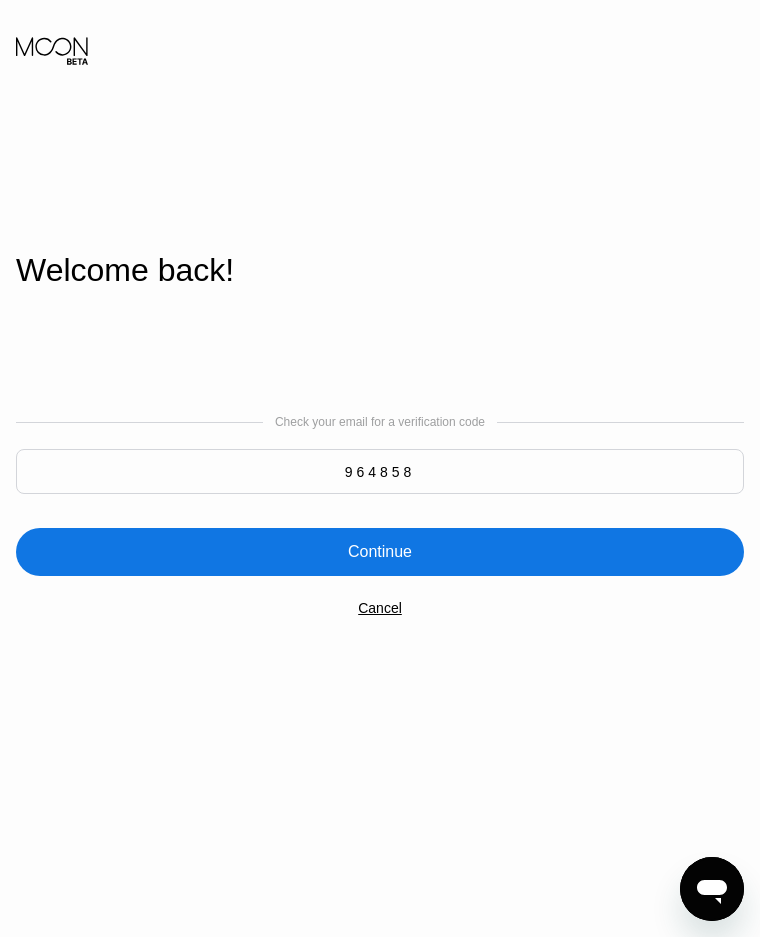 type on "964858" 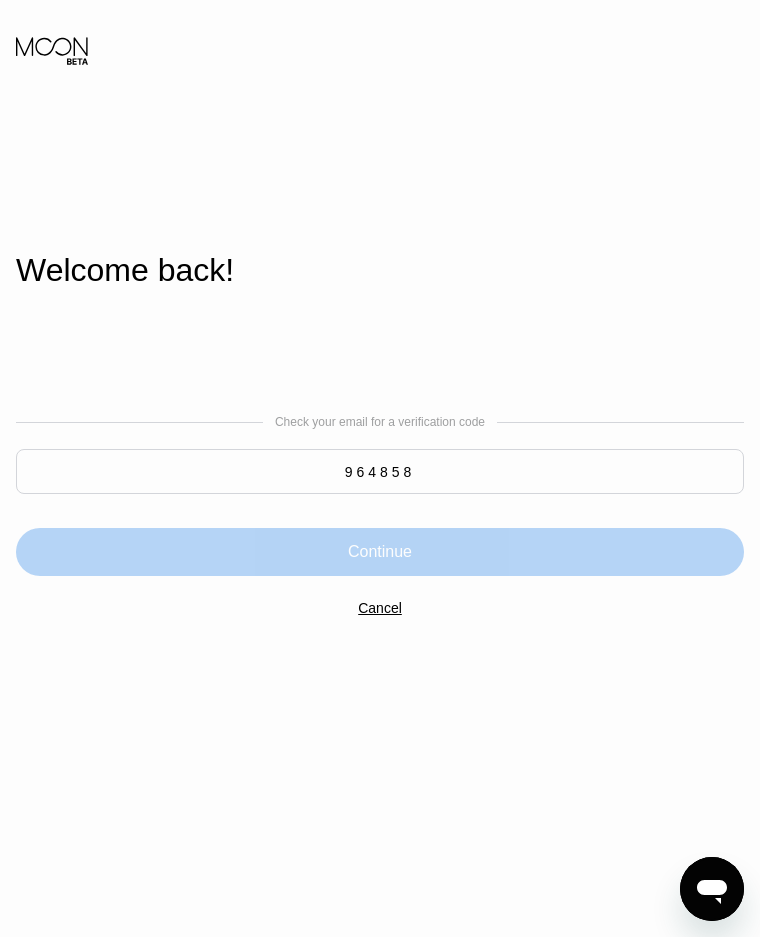 click on "Continue" at bounding box center (380, 552) 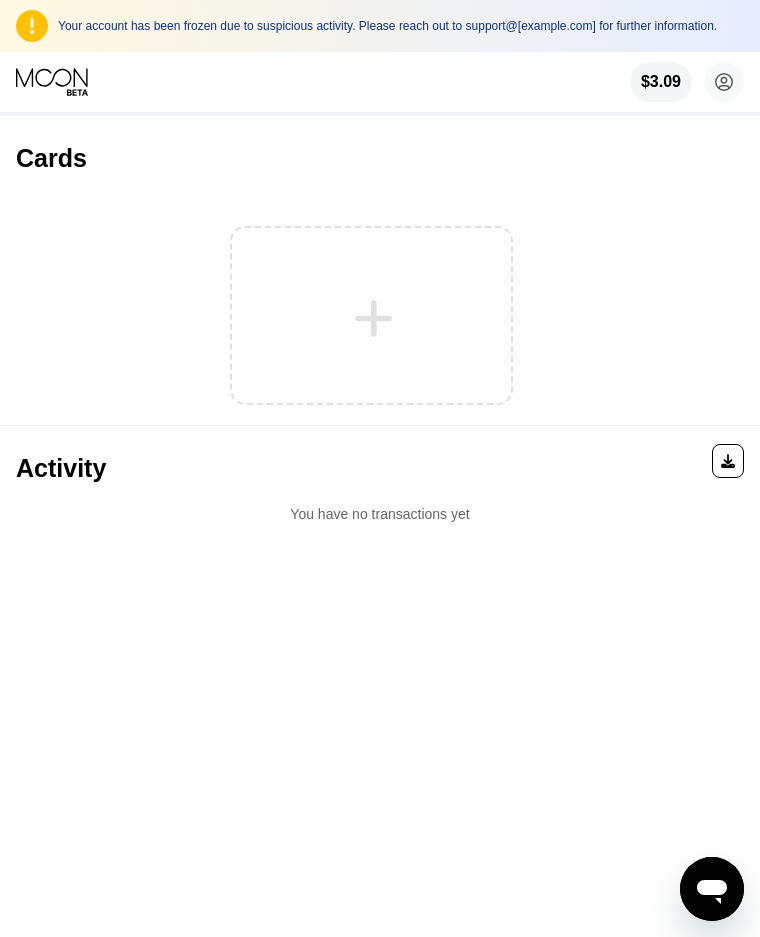 click on "$3.09 harshpremium01+2@gmail.com  Home Settings Support Careers About Us Log out Privacy policy Terms" at bounding box center [380, 82] 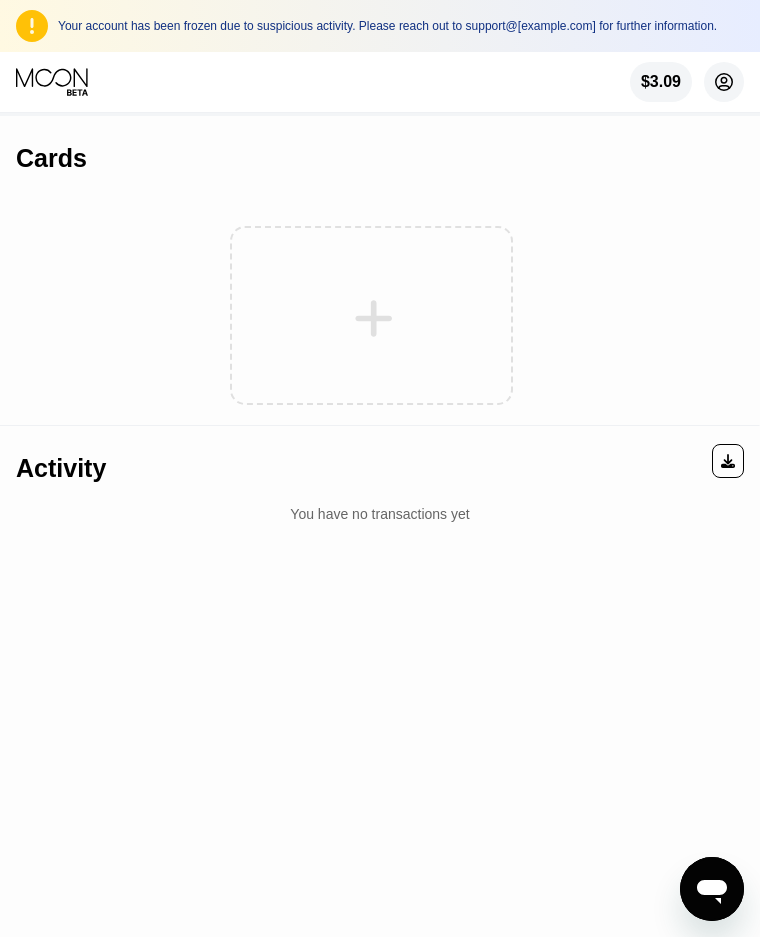 click 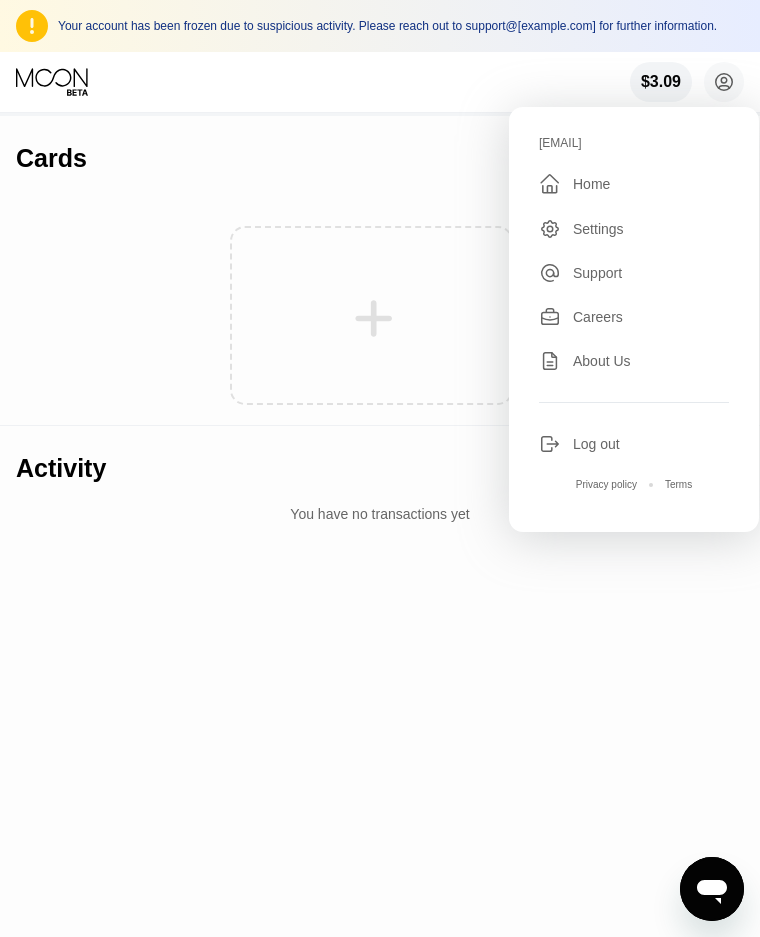 click on "Log out" at bounding box center [596, 444] 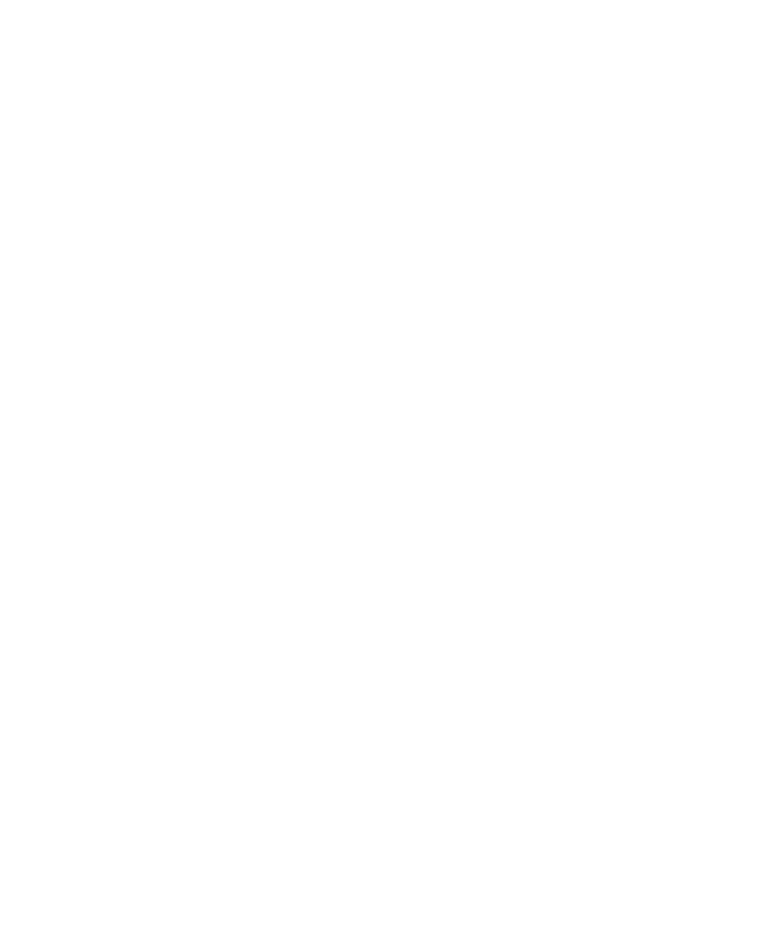 scroll, scrollTop: 0, scrollLeft: 0, axis: both 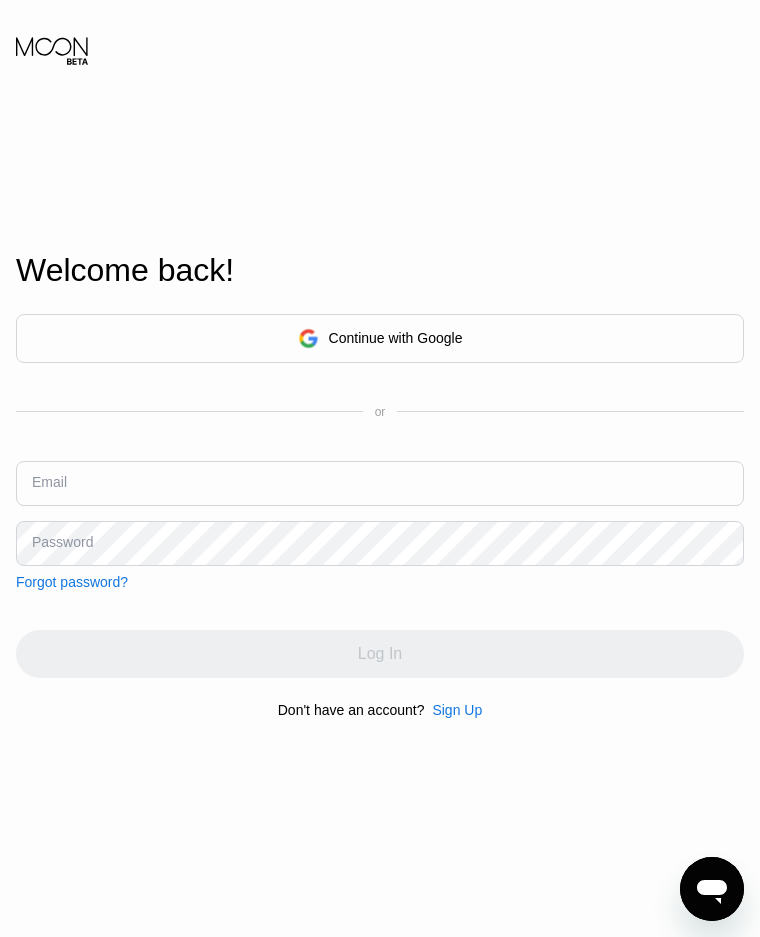 type on "harshpremium01+2@gmail.com" 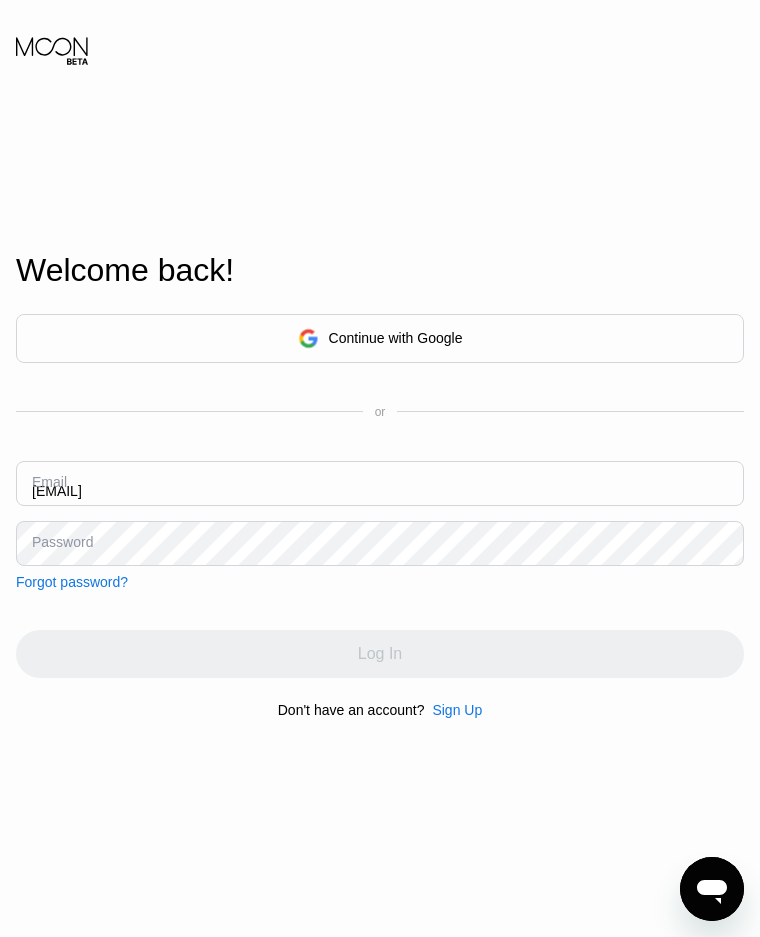 click on "Continue with Google" at bounding box center (380, 338) 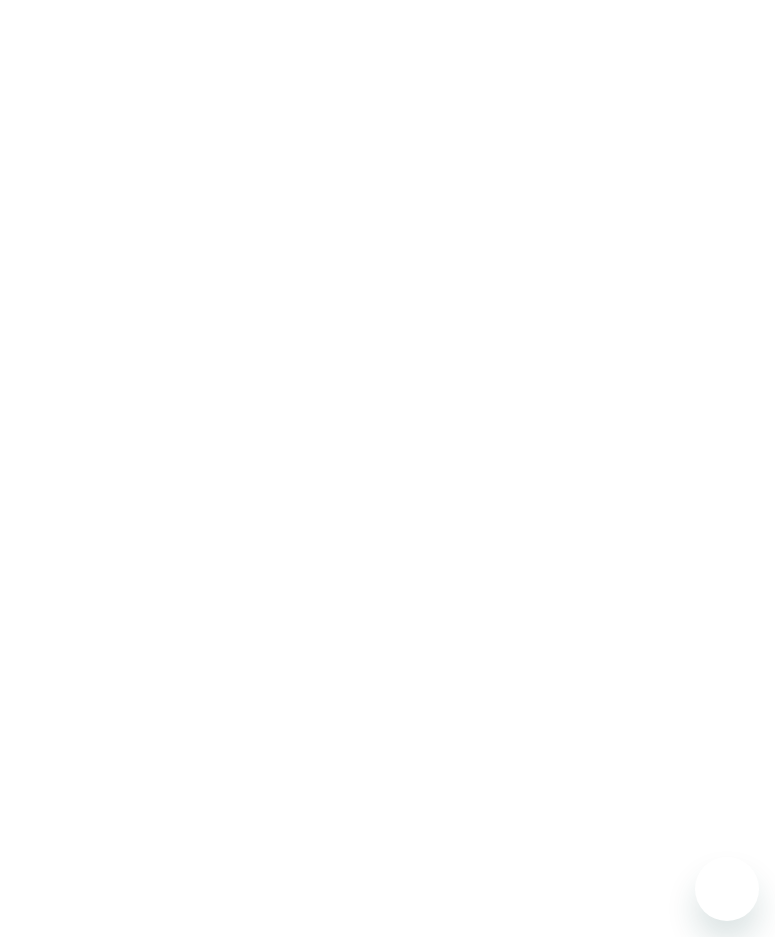 scroll, scrollTop: 0, scrollLeft: 0, axis: both 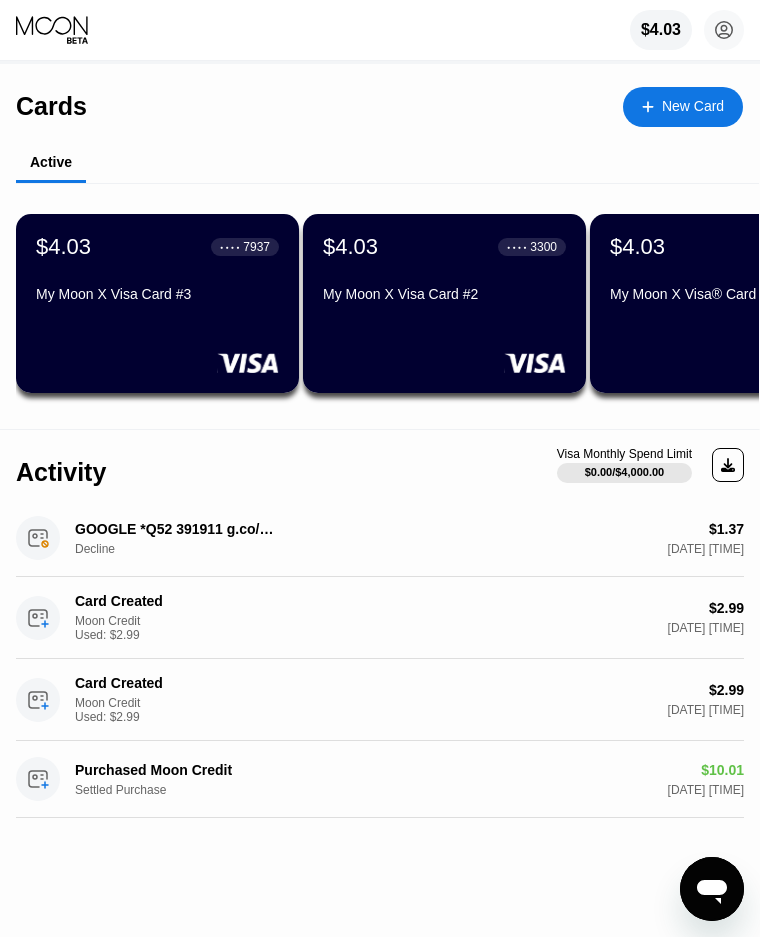 click on "My Moon X Visa Card #2" at bounding box center (444, 294) 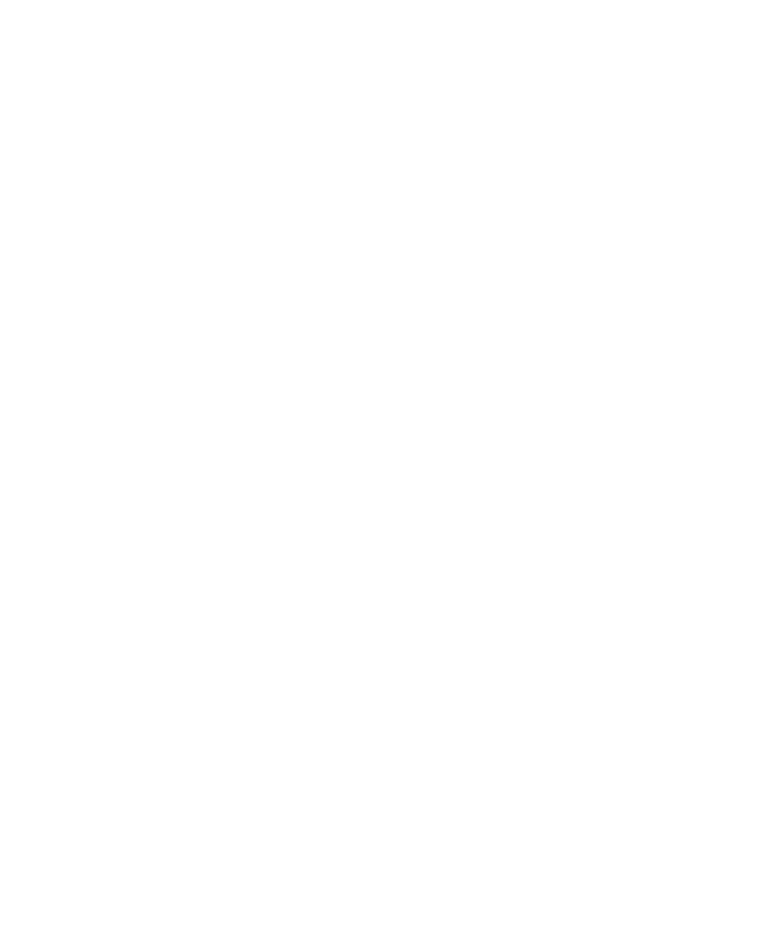 scroll, scrollTop: 0, scrollLeft: 0, axis: both 